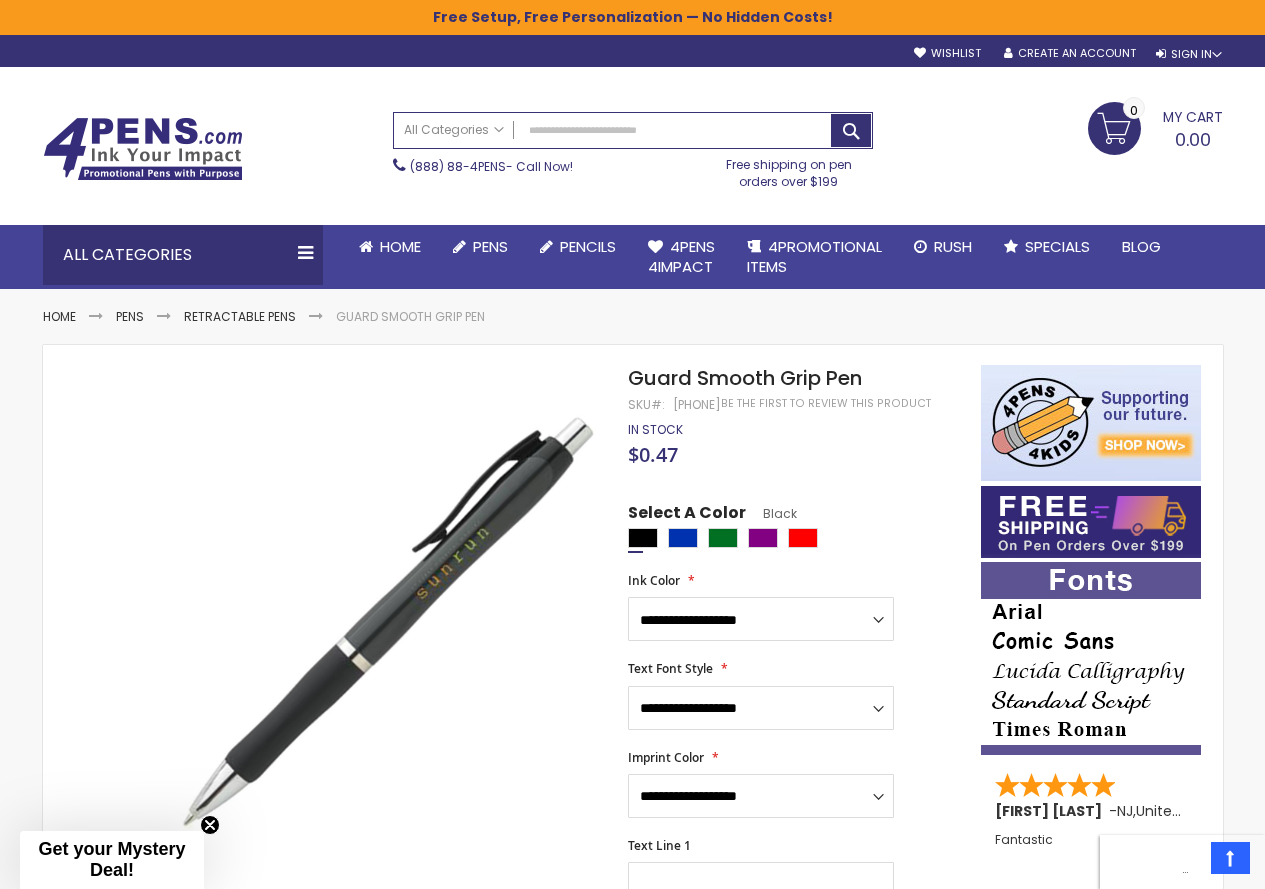 scroll, scrollTop: 0, scrollLeft: 0, axis: both 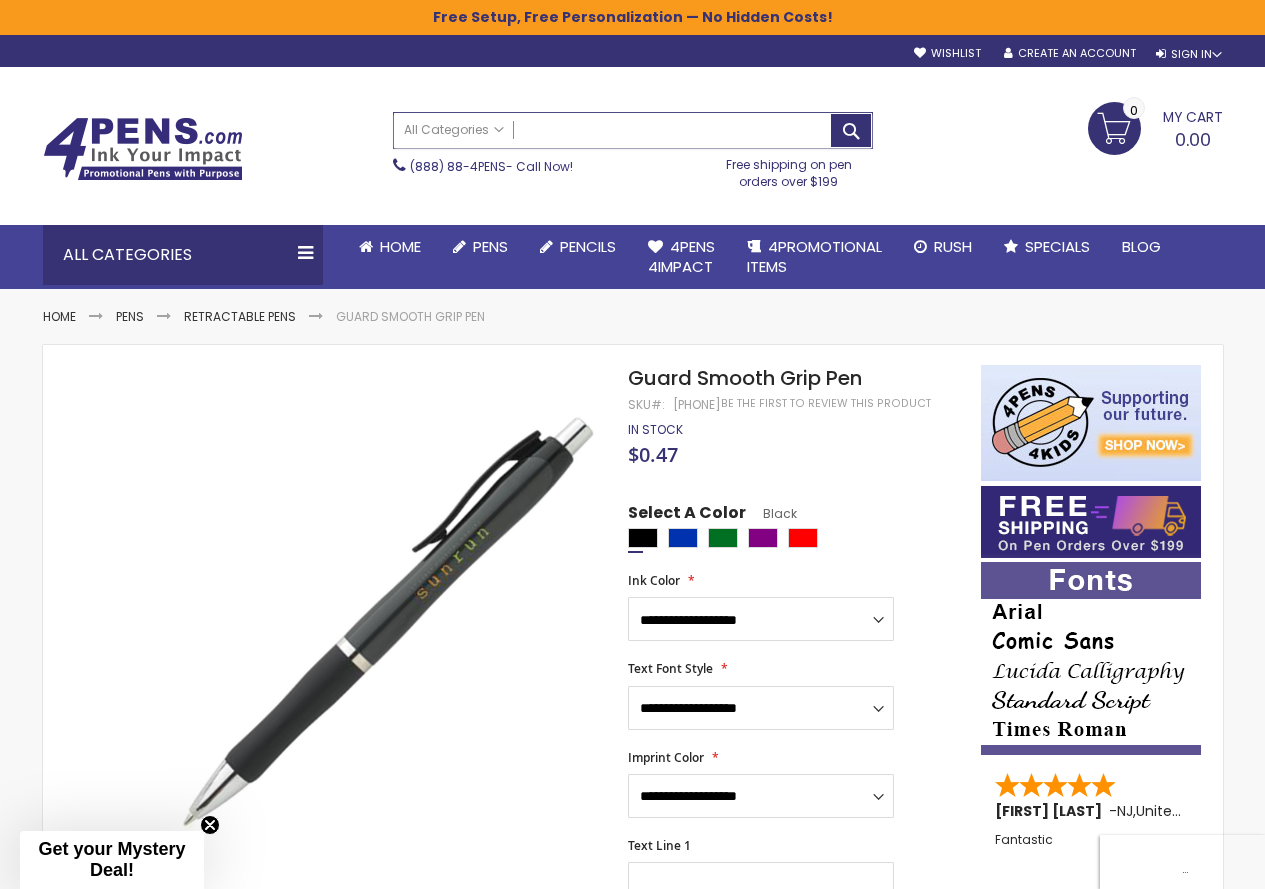 click on "Search" at bounding box center (633, 130) 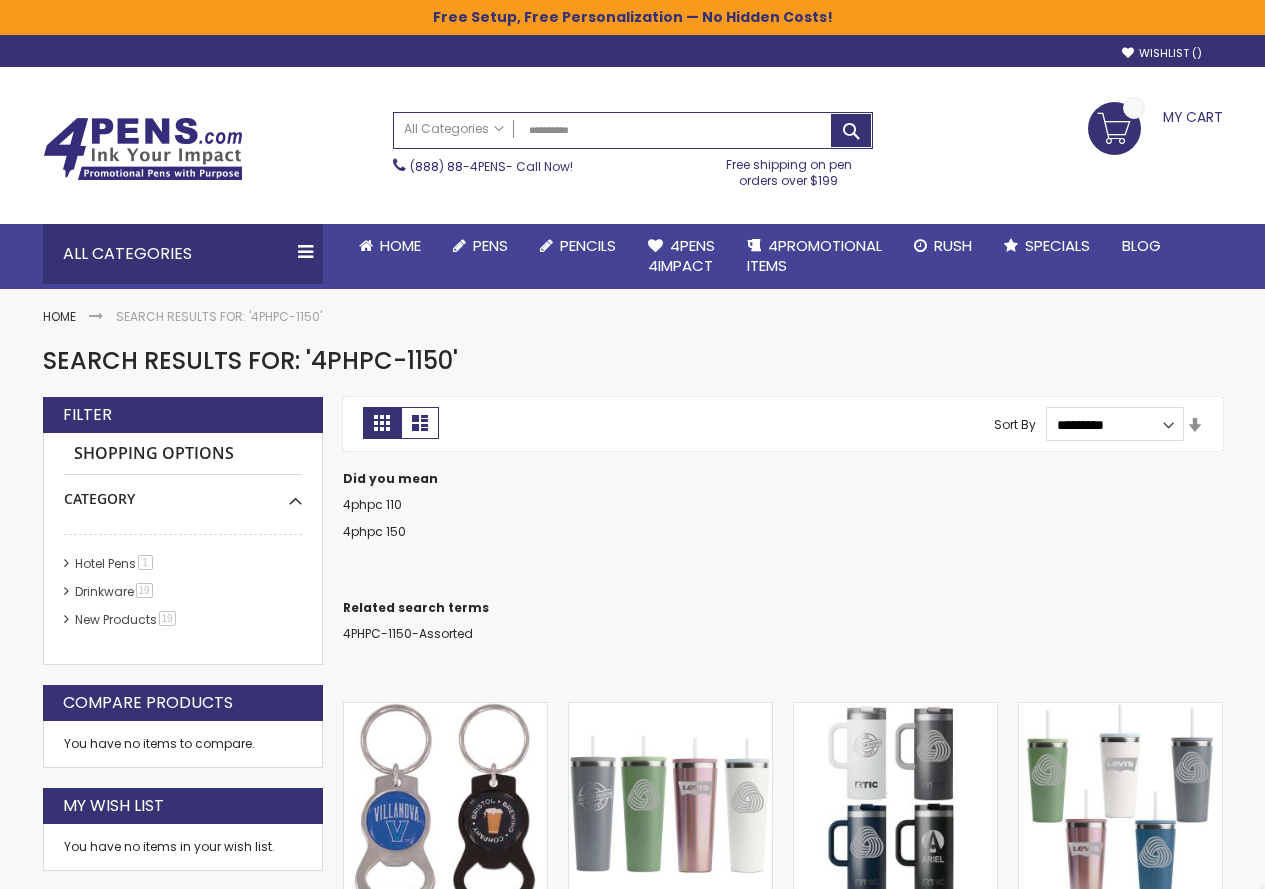scroll, scrollTop: 0, scrollLeft: 0, axis: both 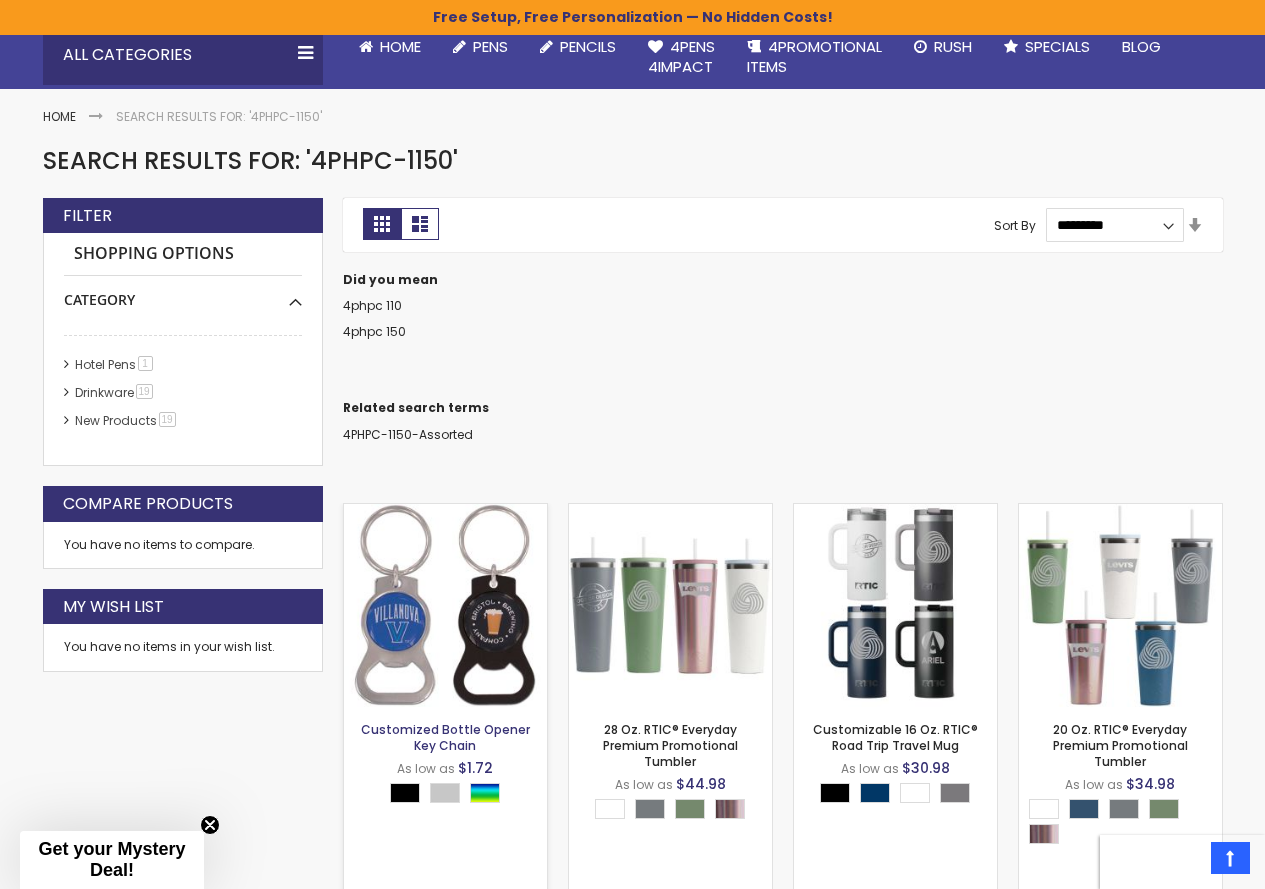 click on "Customized Bottle Opener Key Chain" at bounding box center (445, 737) 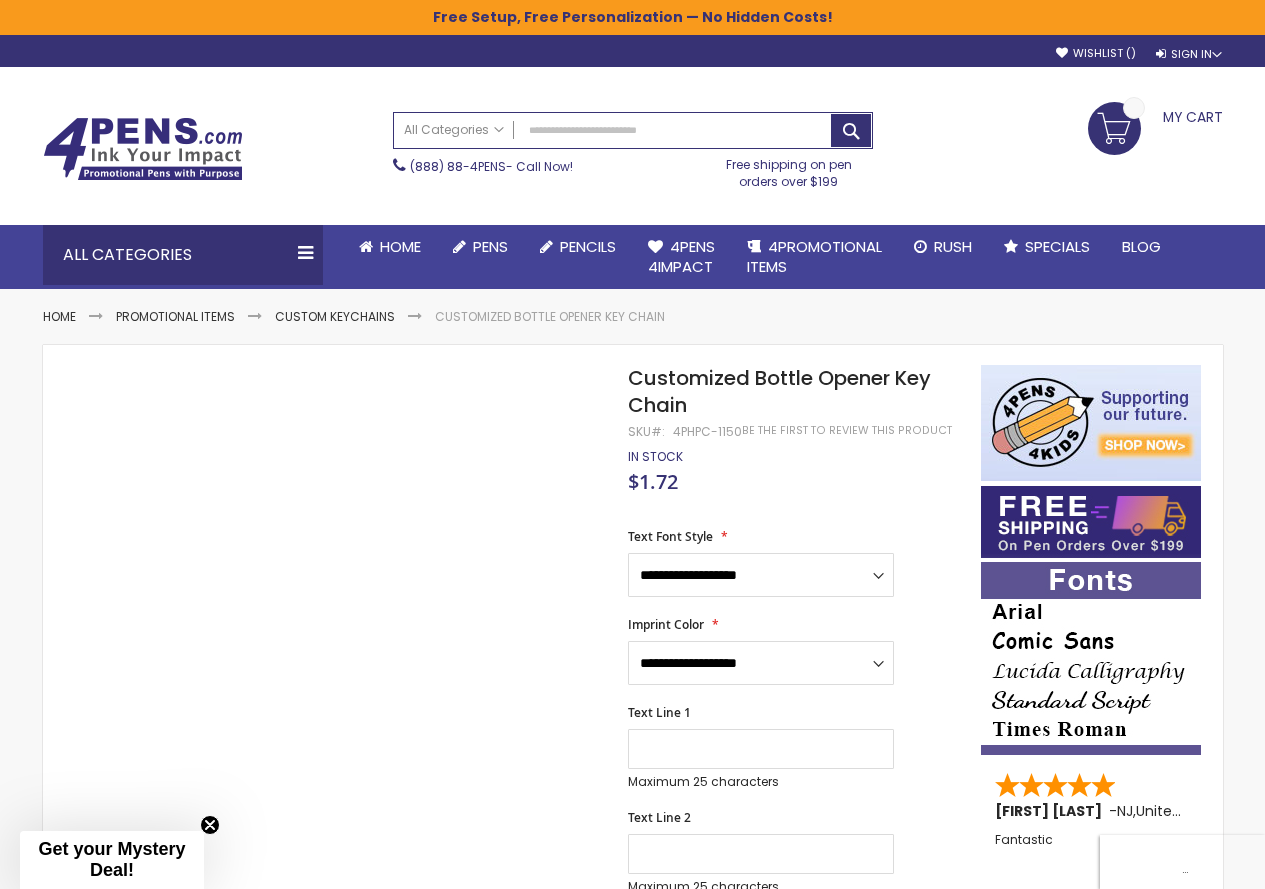 scroll, scrollTop: 0, scrollLeft: 0, axis: both 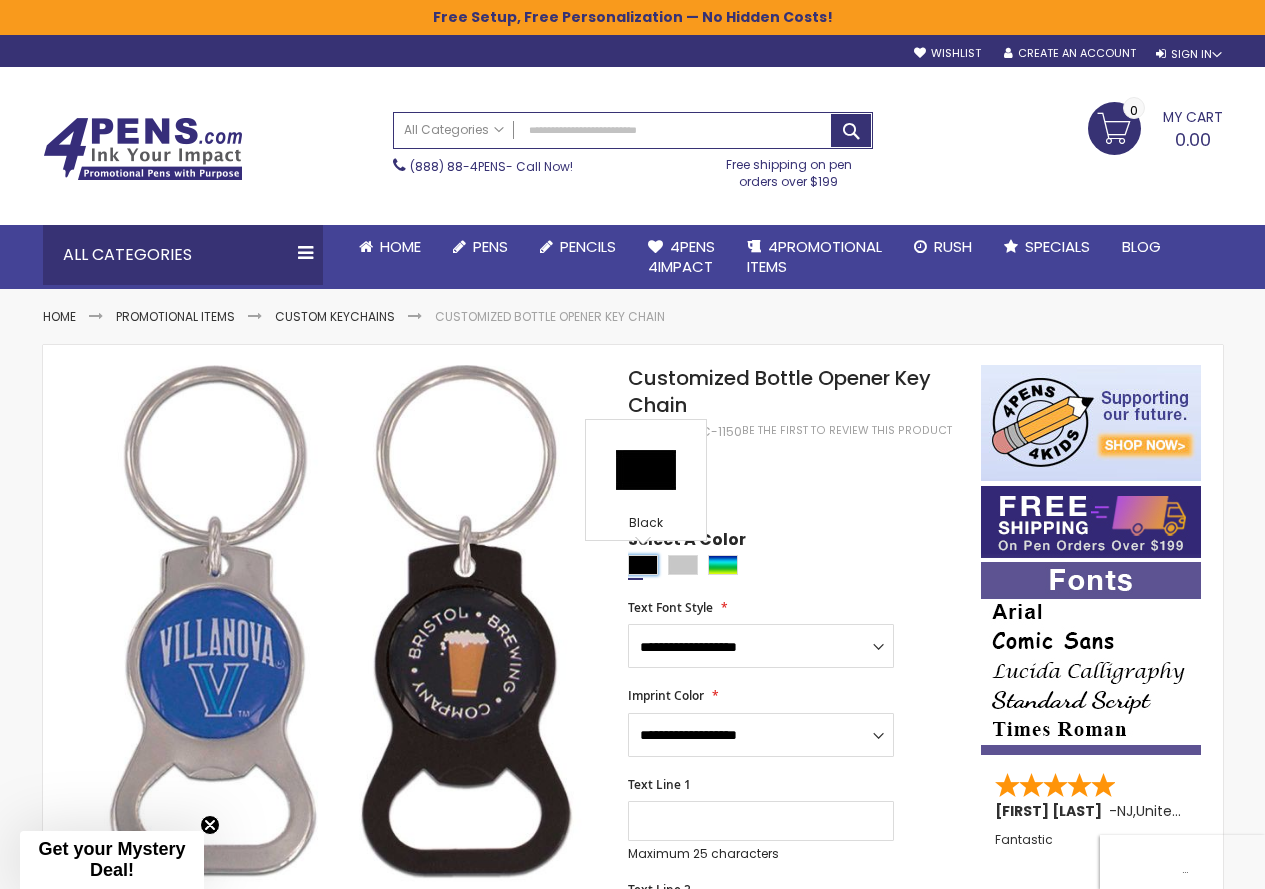 click at bounding box center [643, 565] 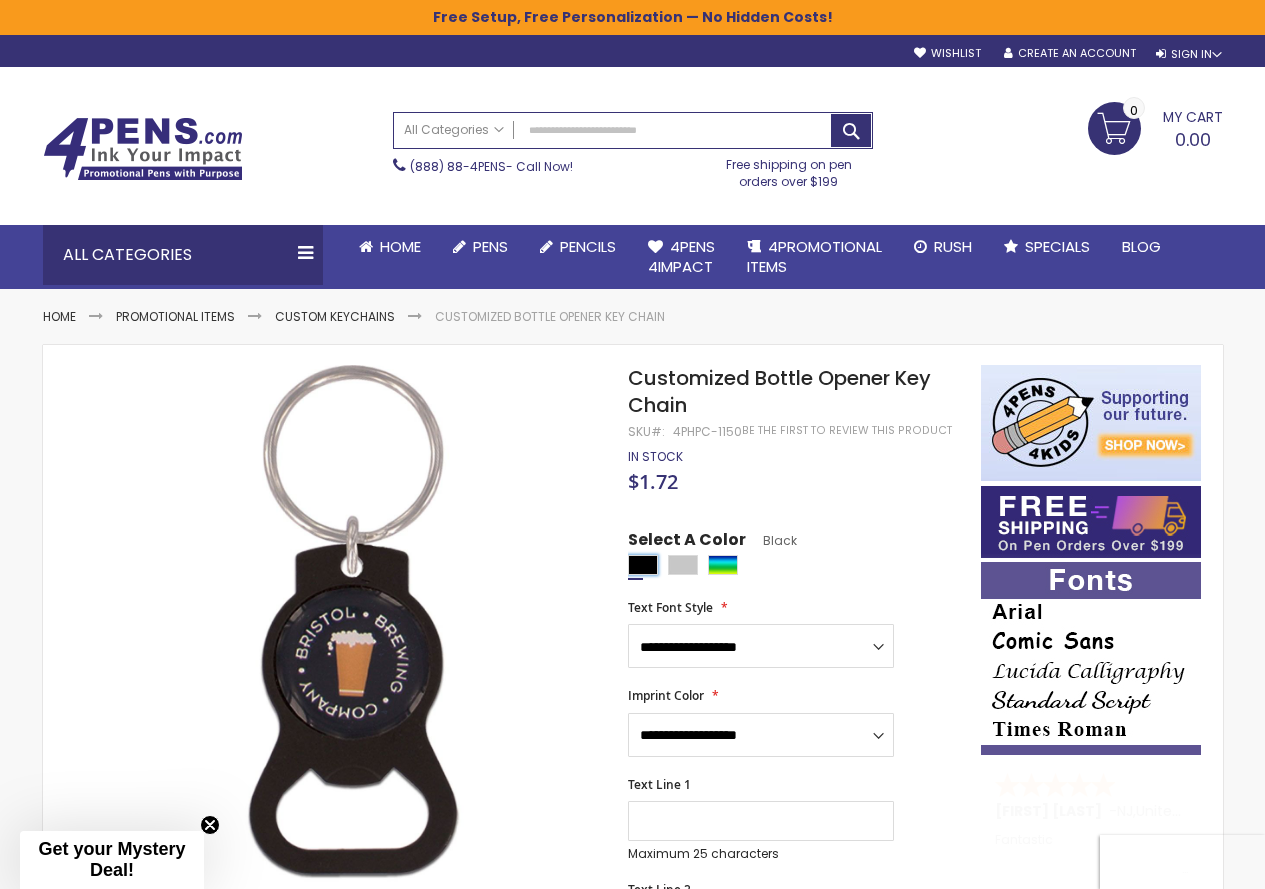 click at bounding box center (643, 565) 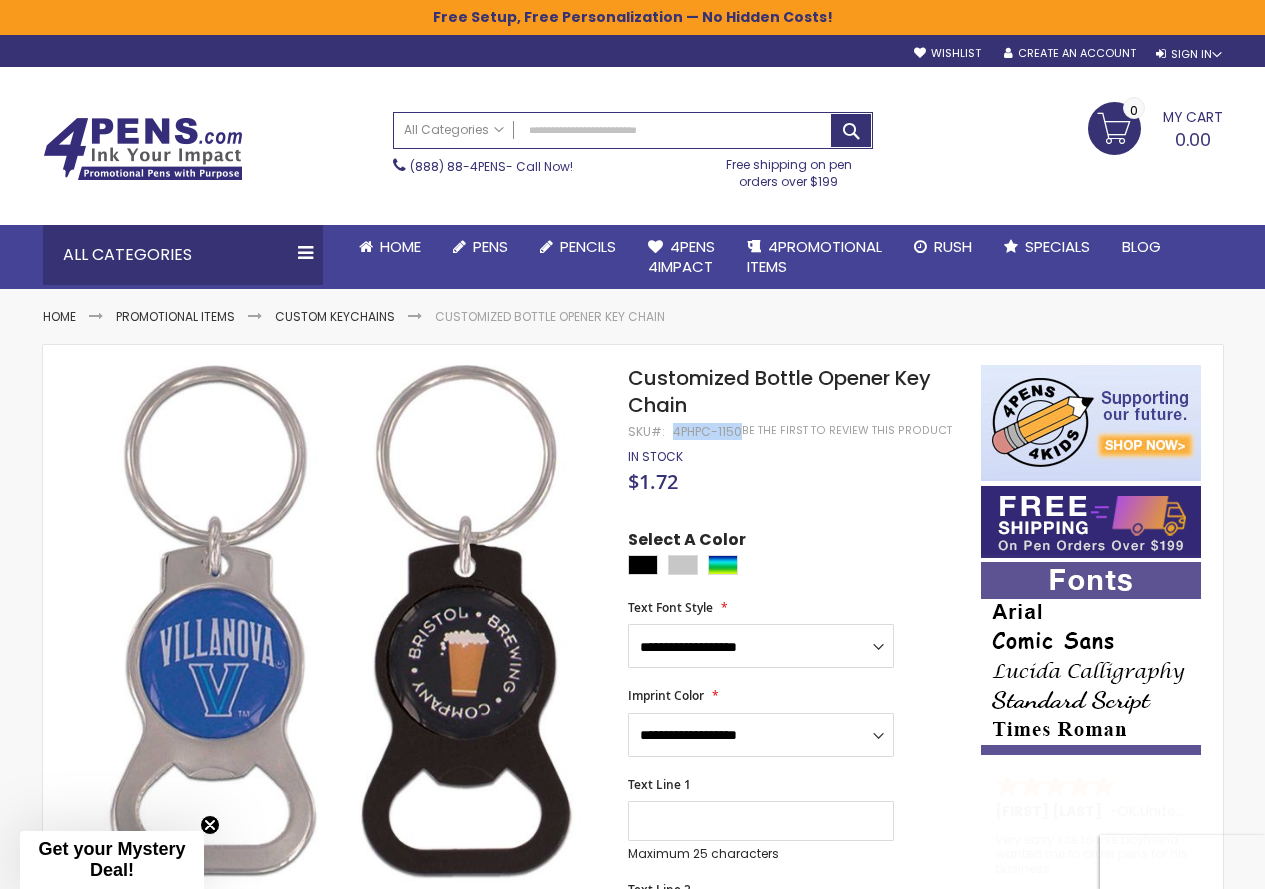 drag, startPoint x: 673, startPoint y: 431, endPoint x: 737, endPoint y: 427, distance: 64.12488 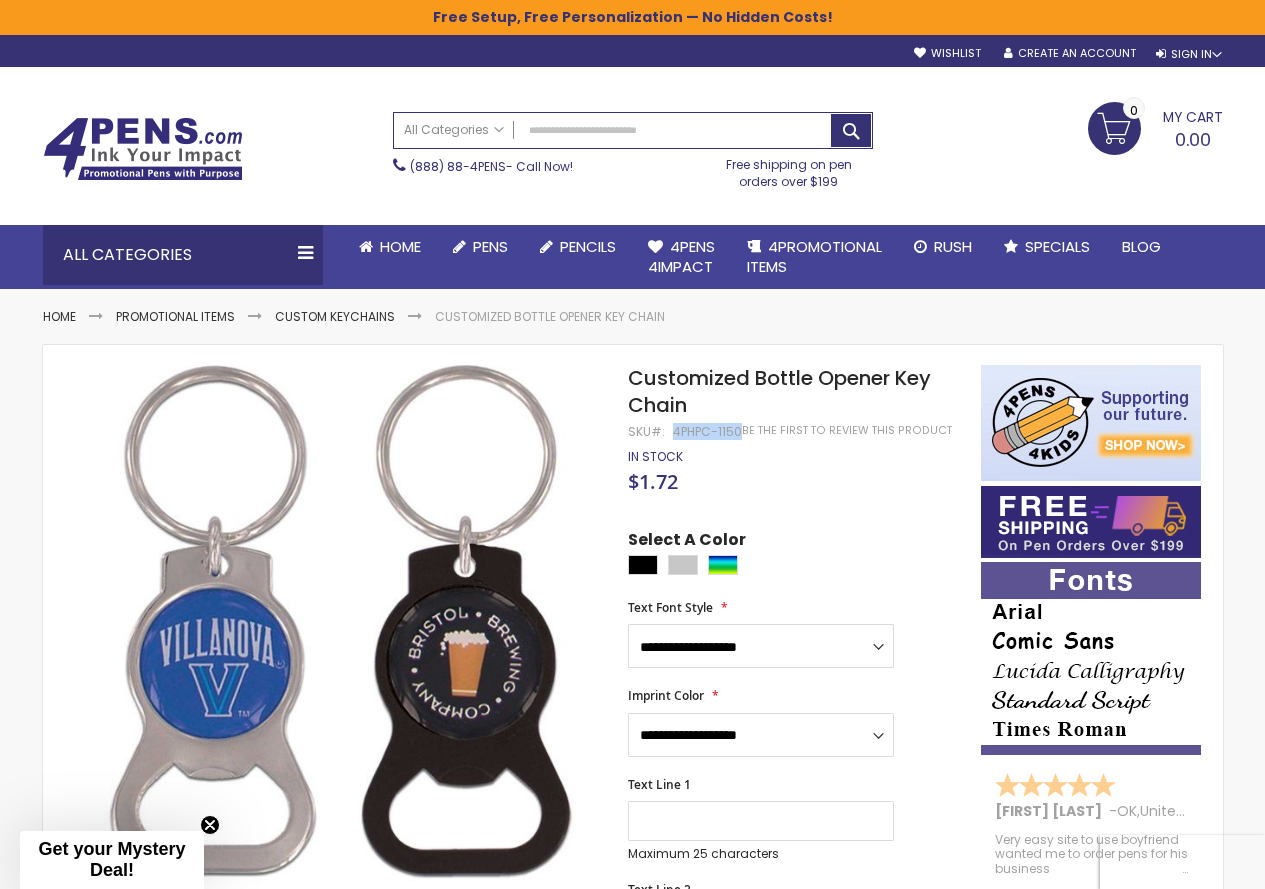 copy on "4PHPC-1150" 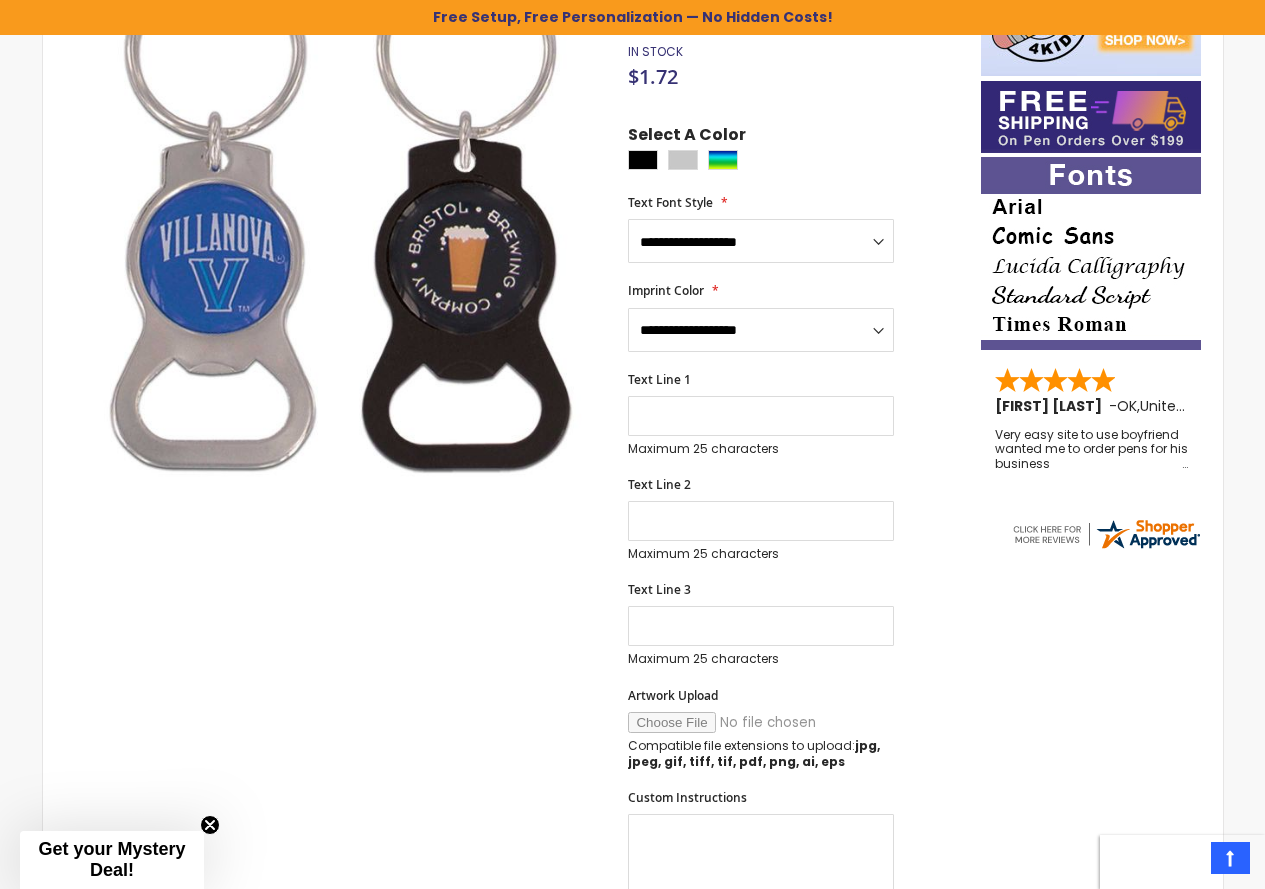 scroll, scrollTop: 0, scrollLeft: 0, axis: both 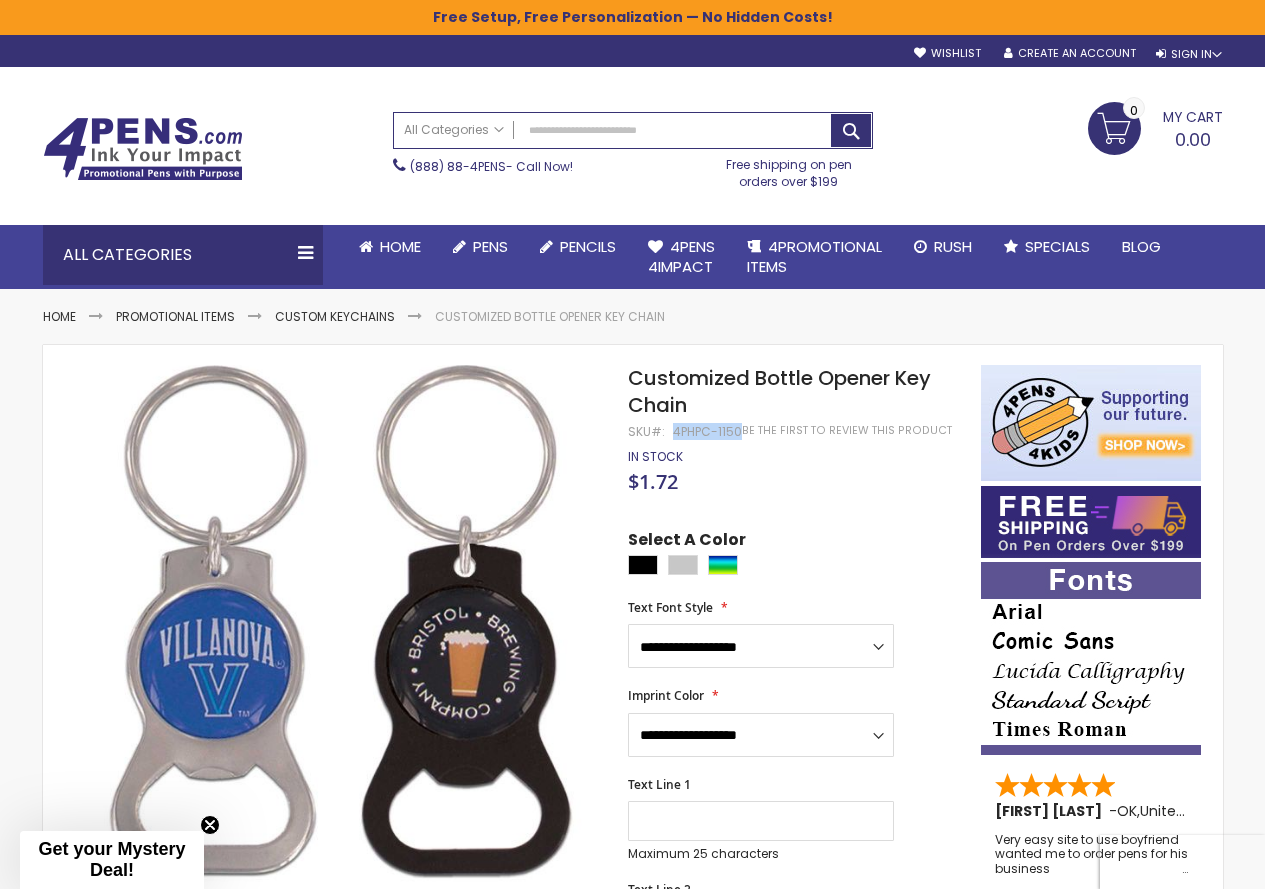 copy on "4PHPC-1150" 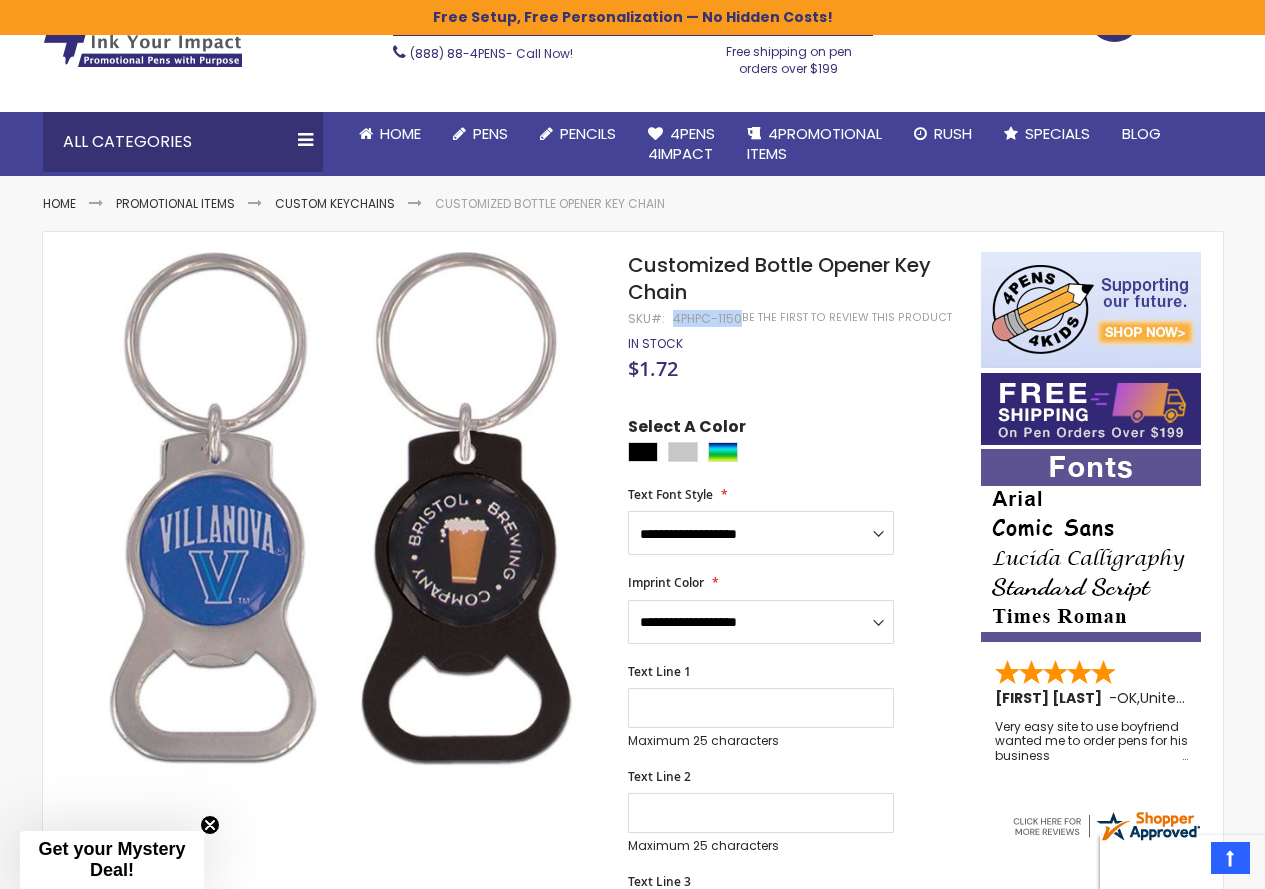 scroll, scrollTop: 0, scrollLeft: 0, axis: both 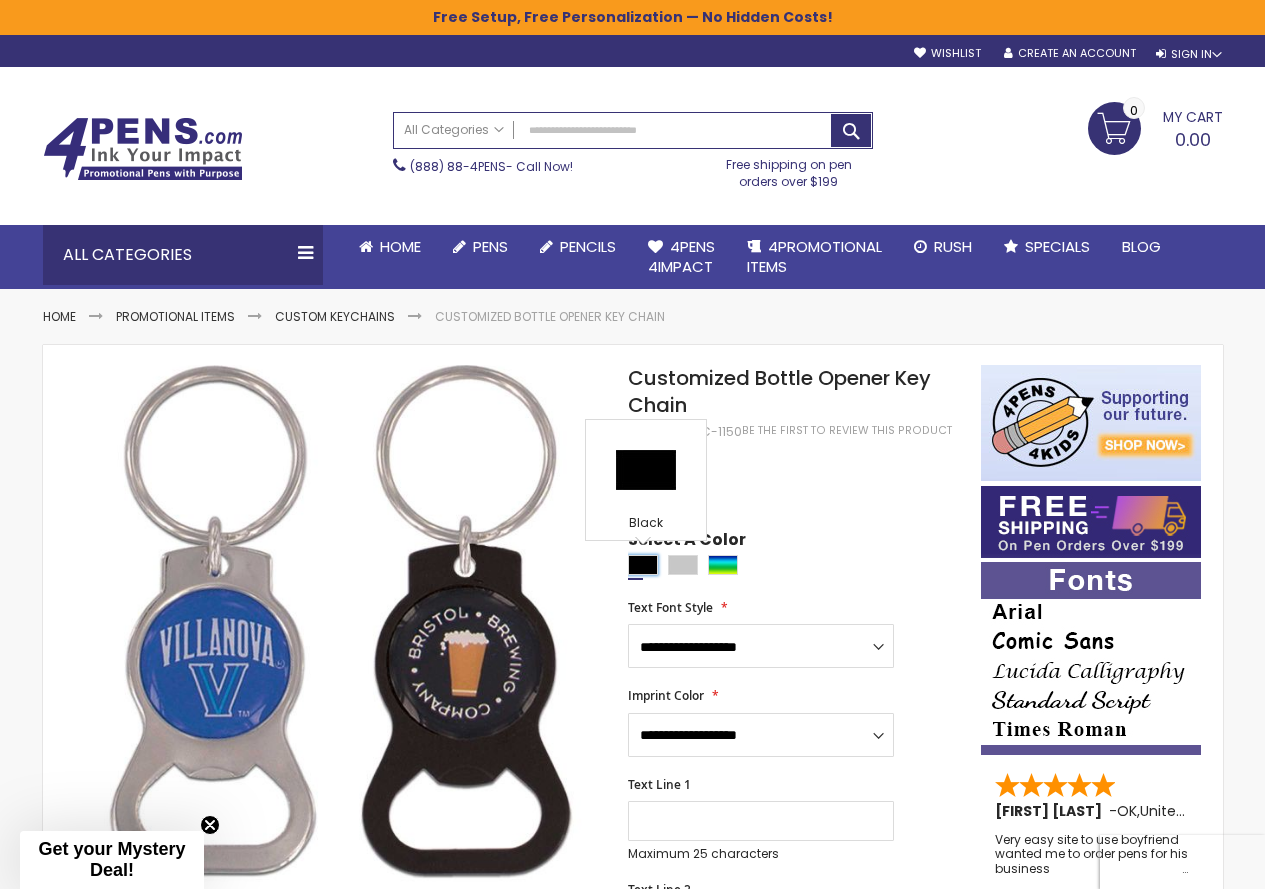 click at bounding box center [643, 565] 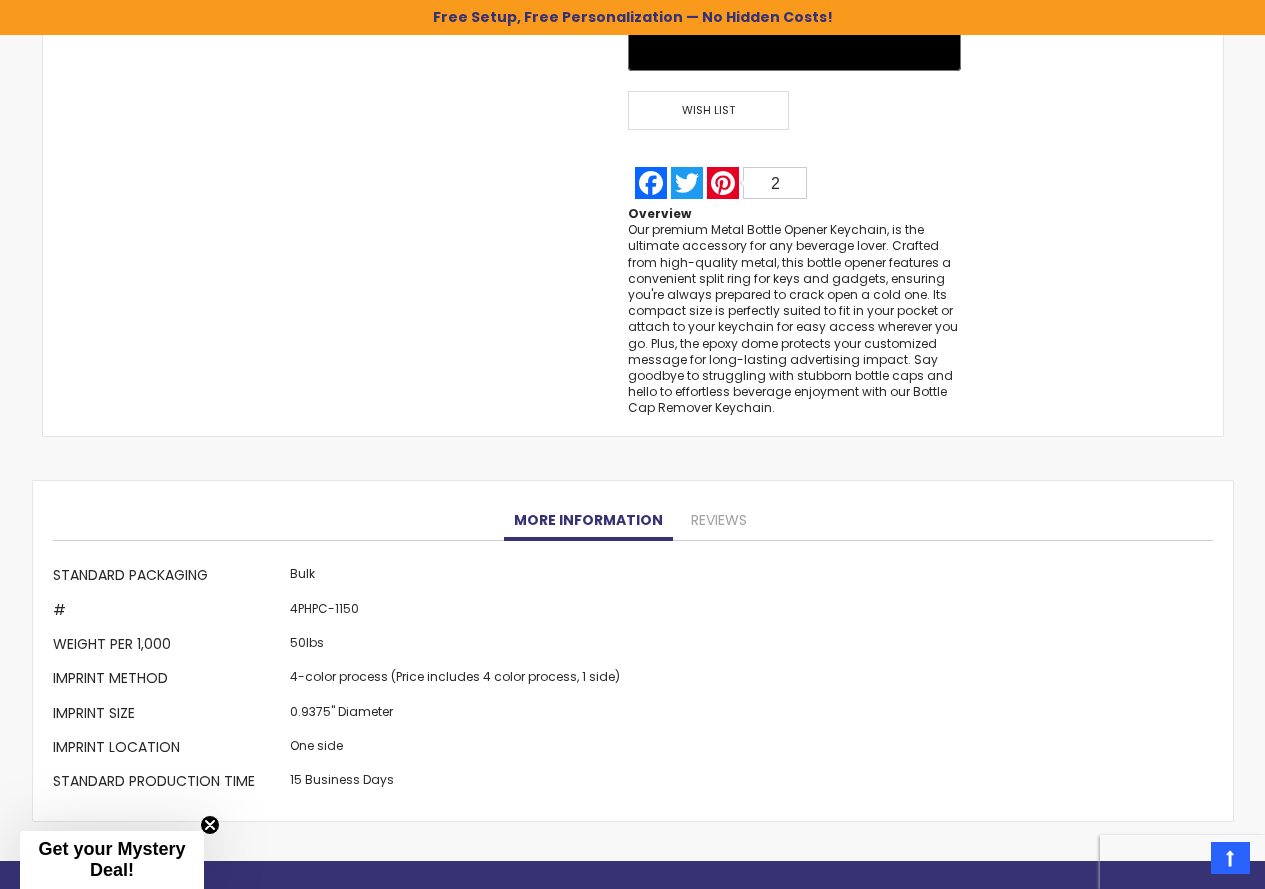 scroll, scrollTop: 1700, scrollLeft: 0, axis: vertical 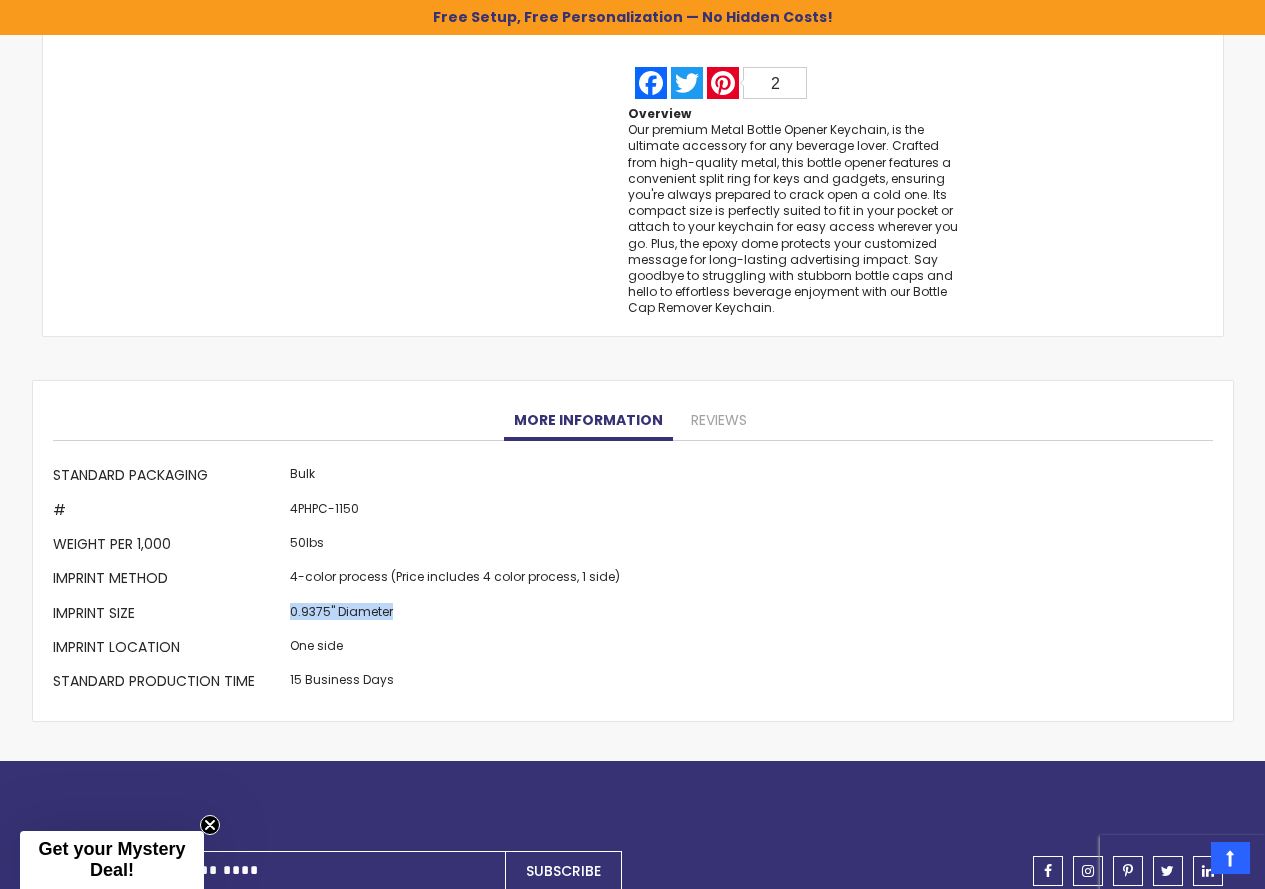 drag, startPoint x: 284, startPoint y: 612, endPoint x: 457, endPoint y: 600, distance: 173.41568 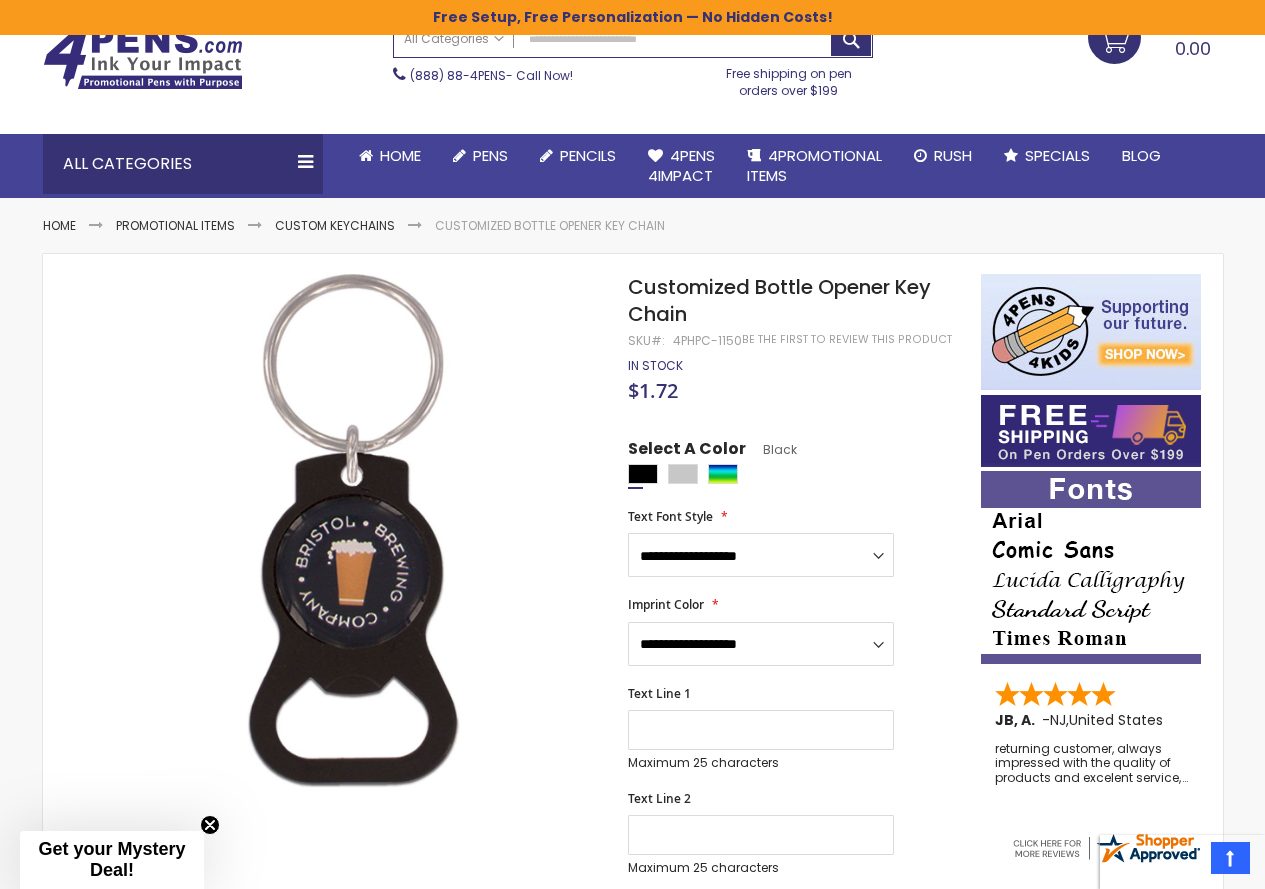 scroll, scrollTop: 0, scrollLeft: 0, axis: both 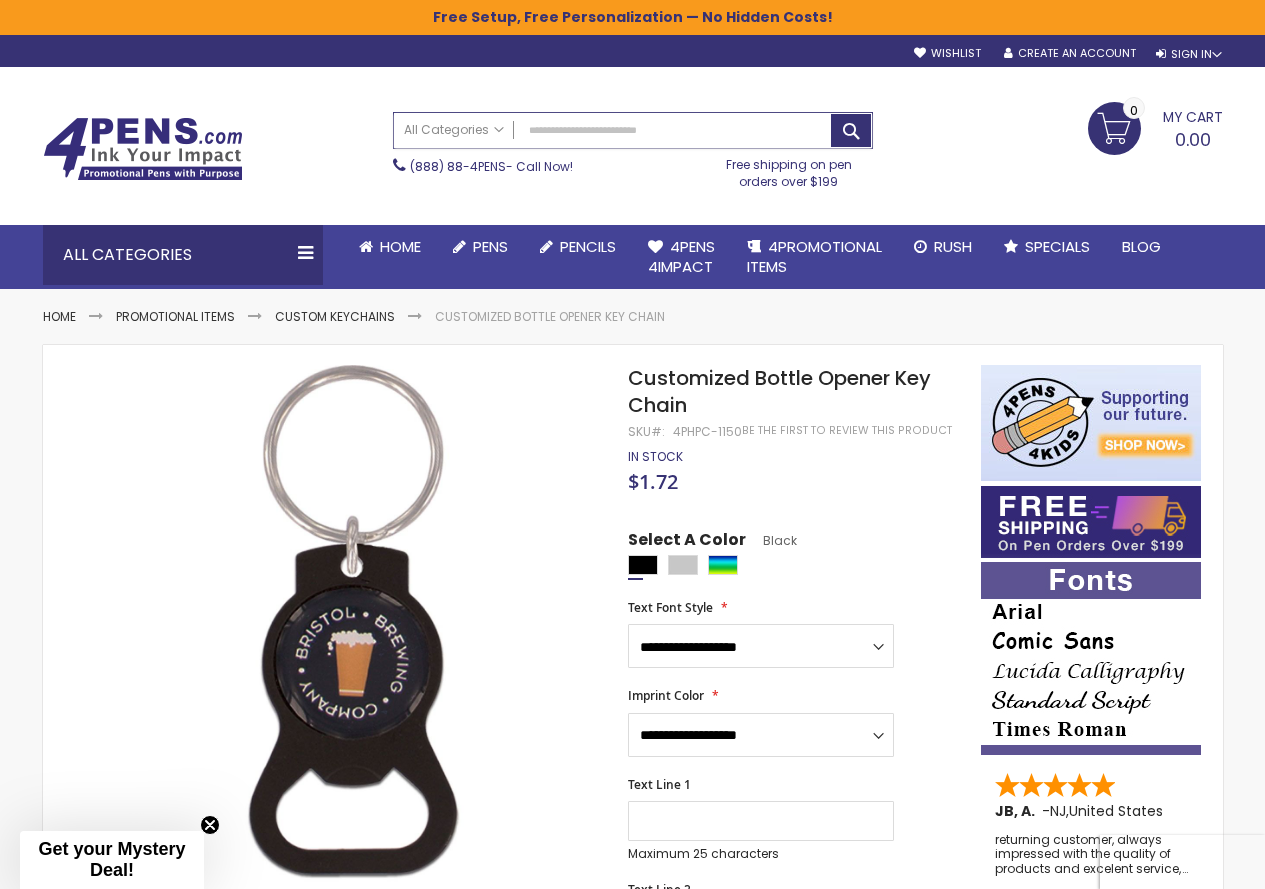 click on "Search" at bounding box center [633, 130] 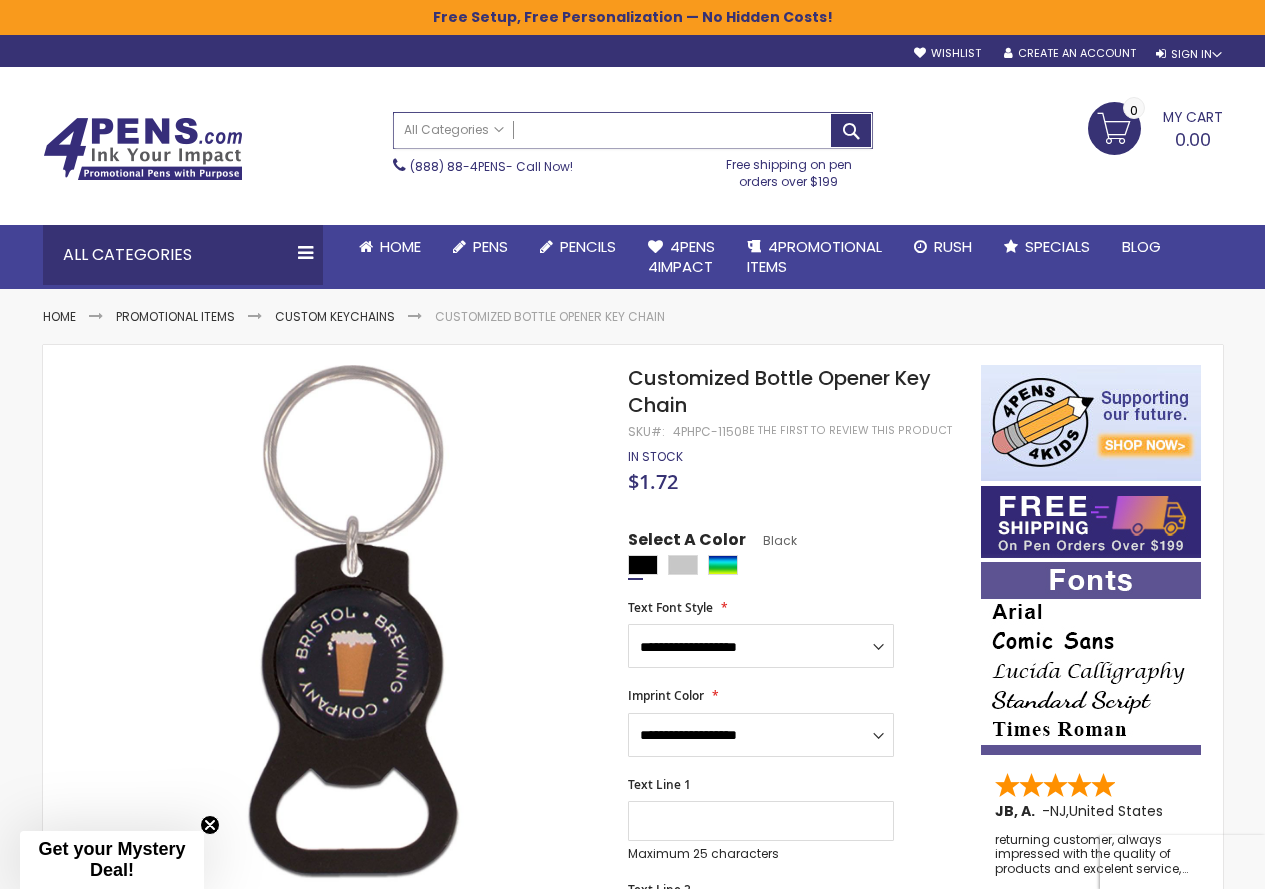 click on "Search" at bounding box center [633, 130] 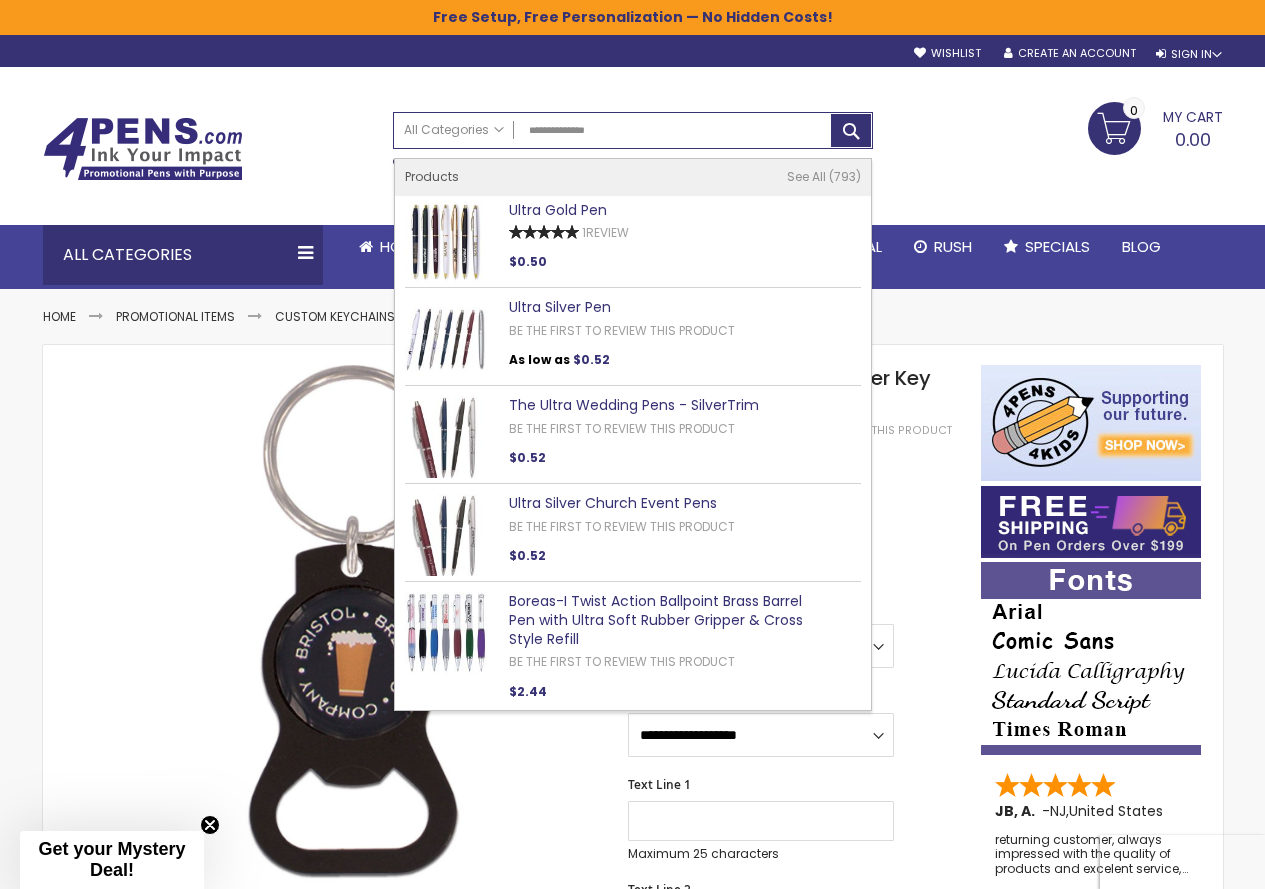 click on "Ultra Gold Pen" at bounding box center [558, 210] 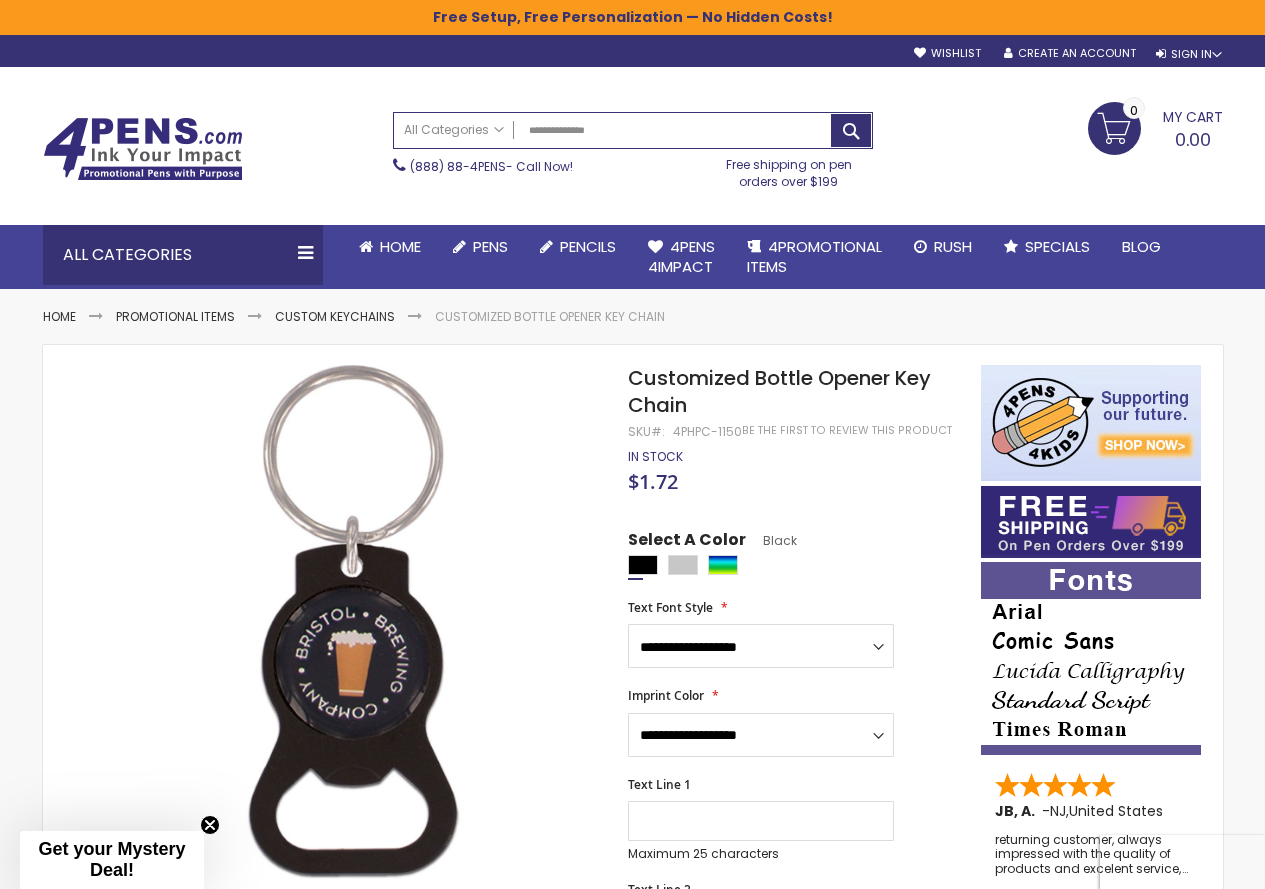 type on "**********" 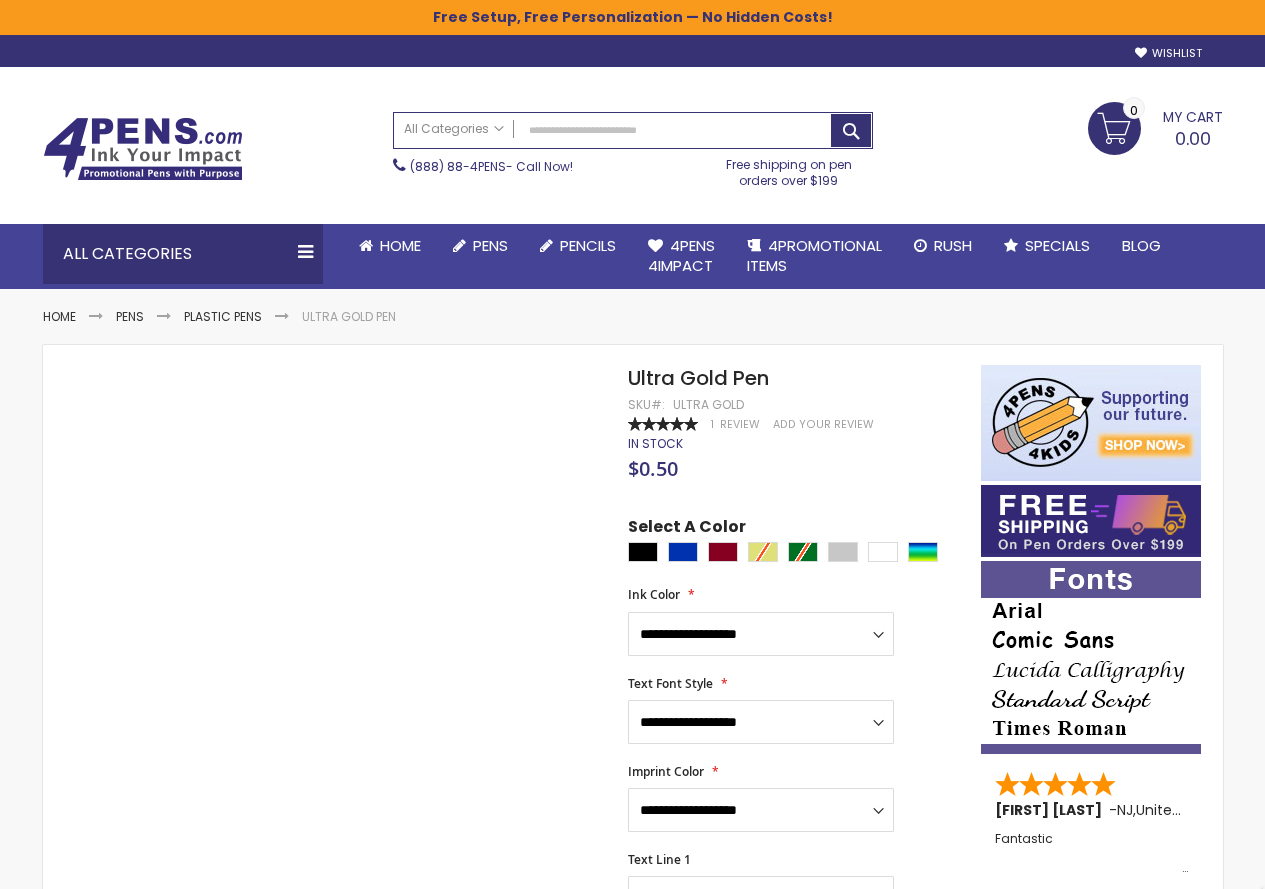 scroll, scrollTop: 0, scrollLeft: 0, axis: both 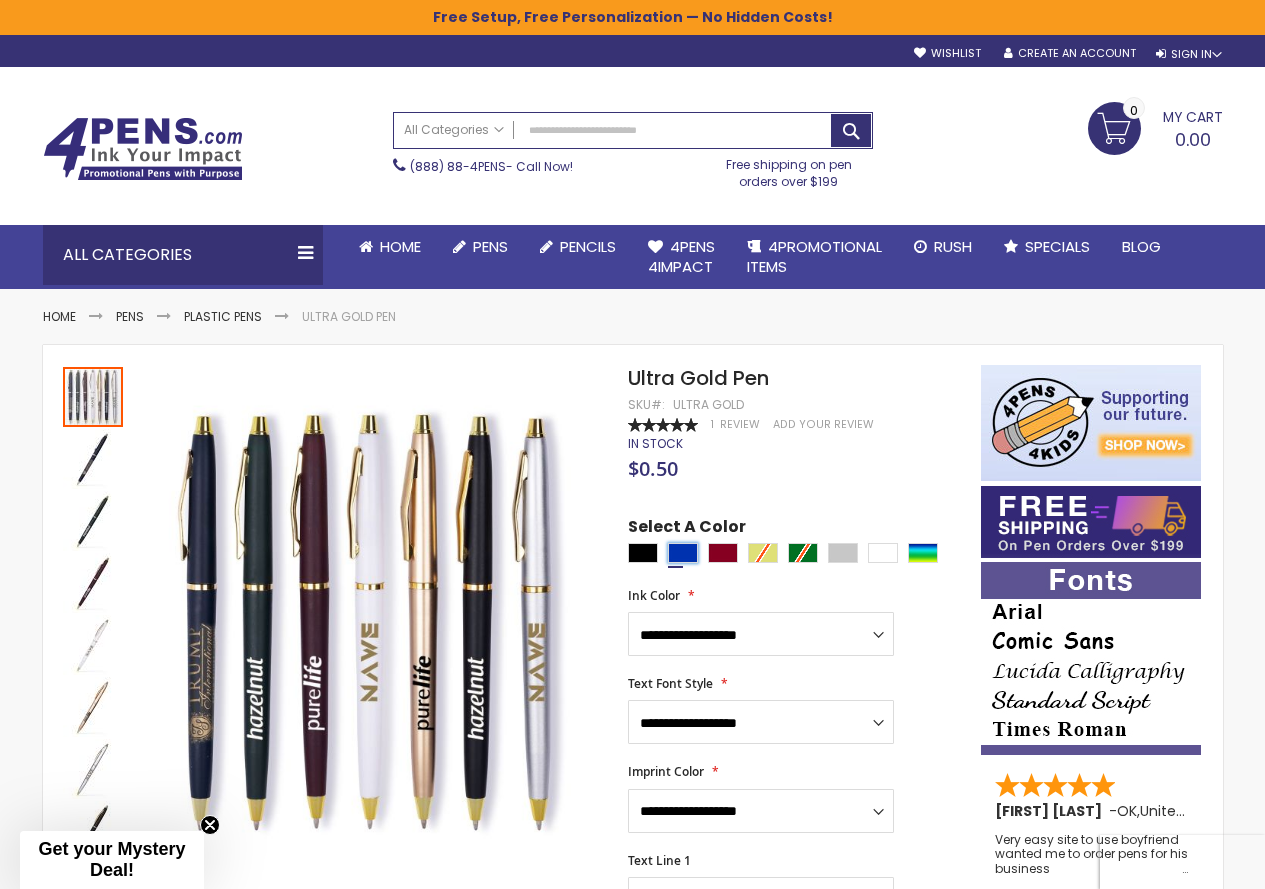 click at bounding box center [683, 553] 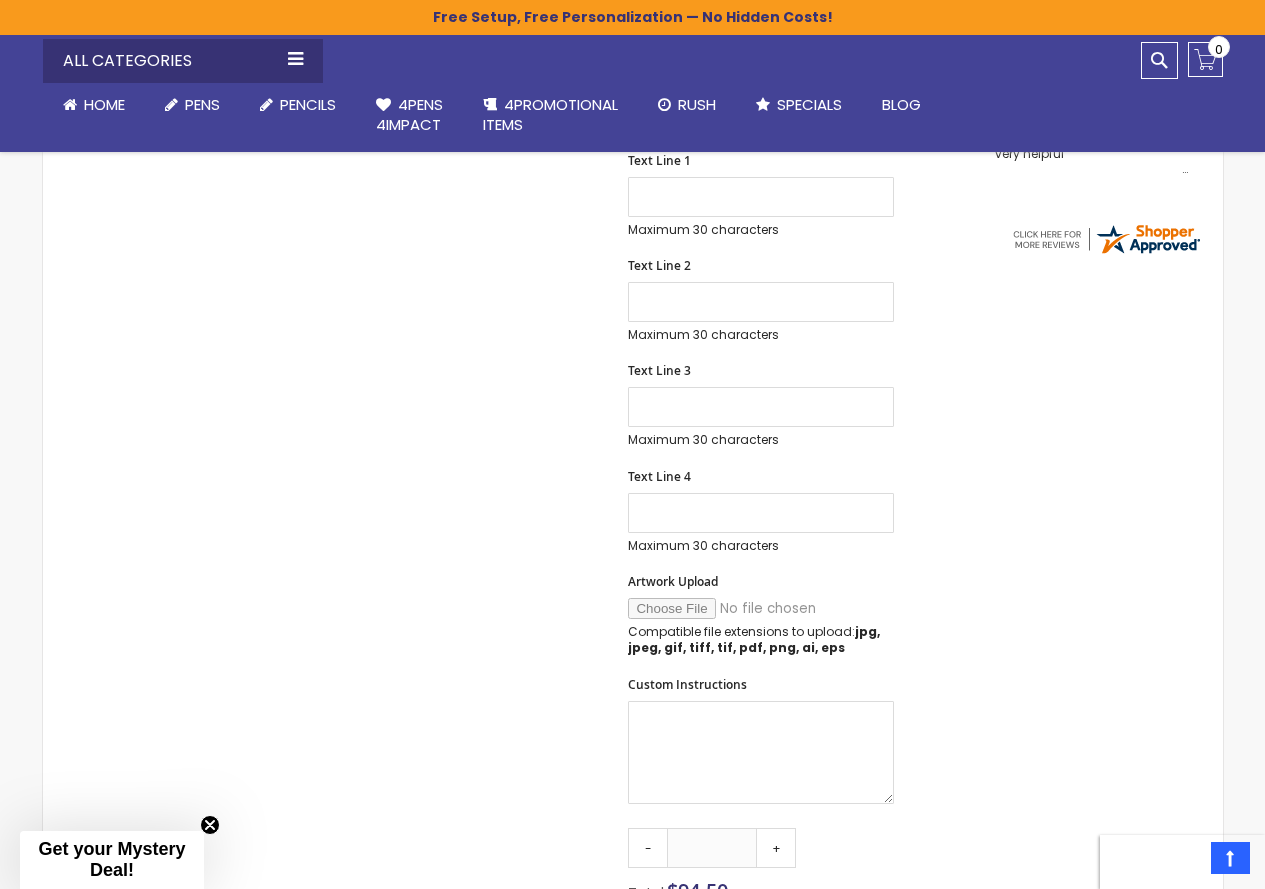 scroll, scrollTop: 100, scrollLeft: 0, axis: vertical 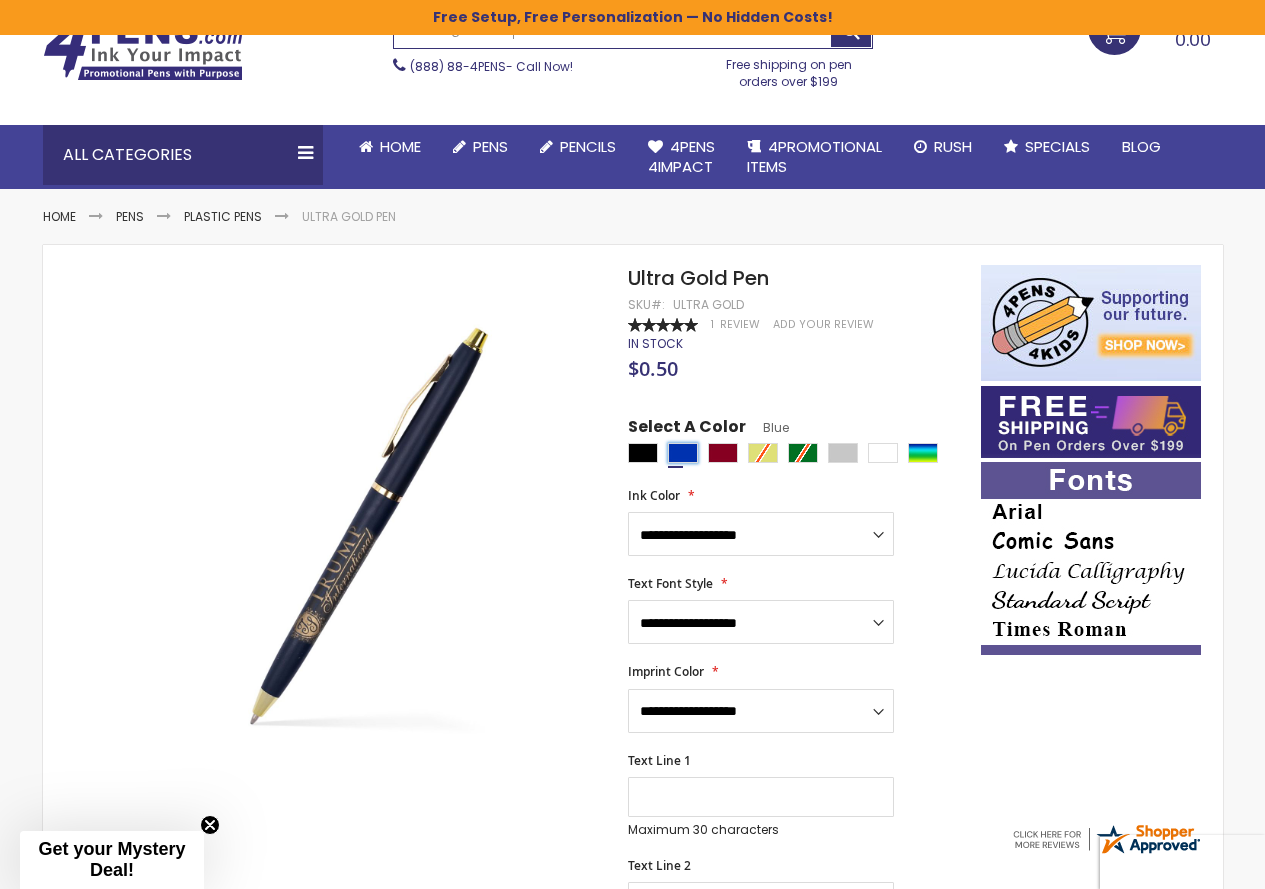 click at bounding box center (683, 453) 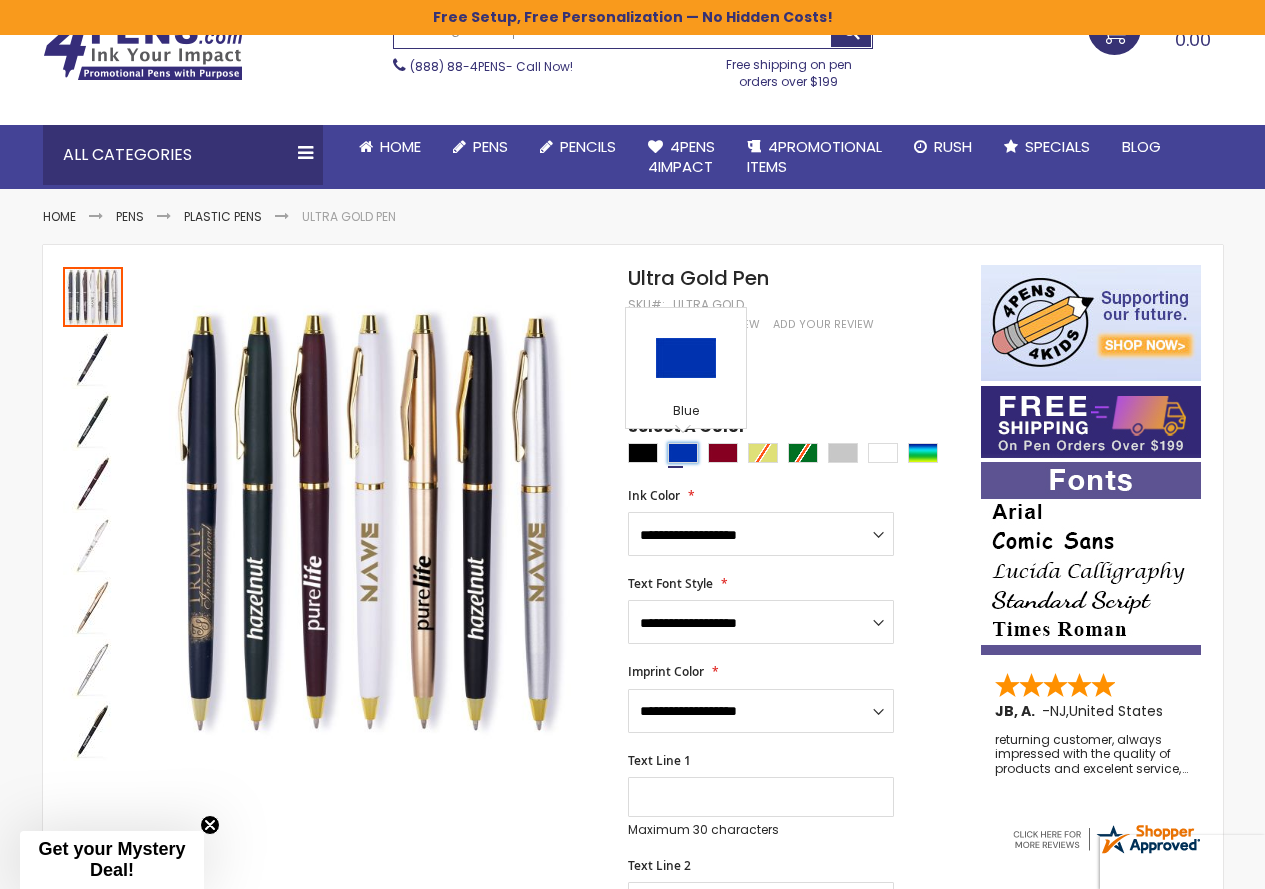 click at bounding box center (683, 453) 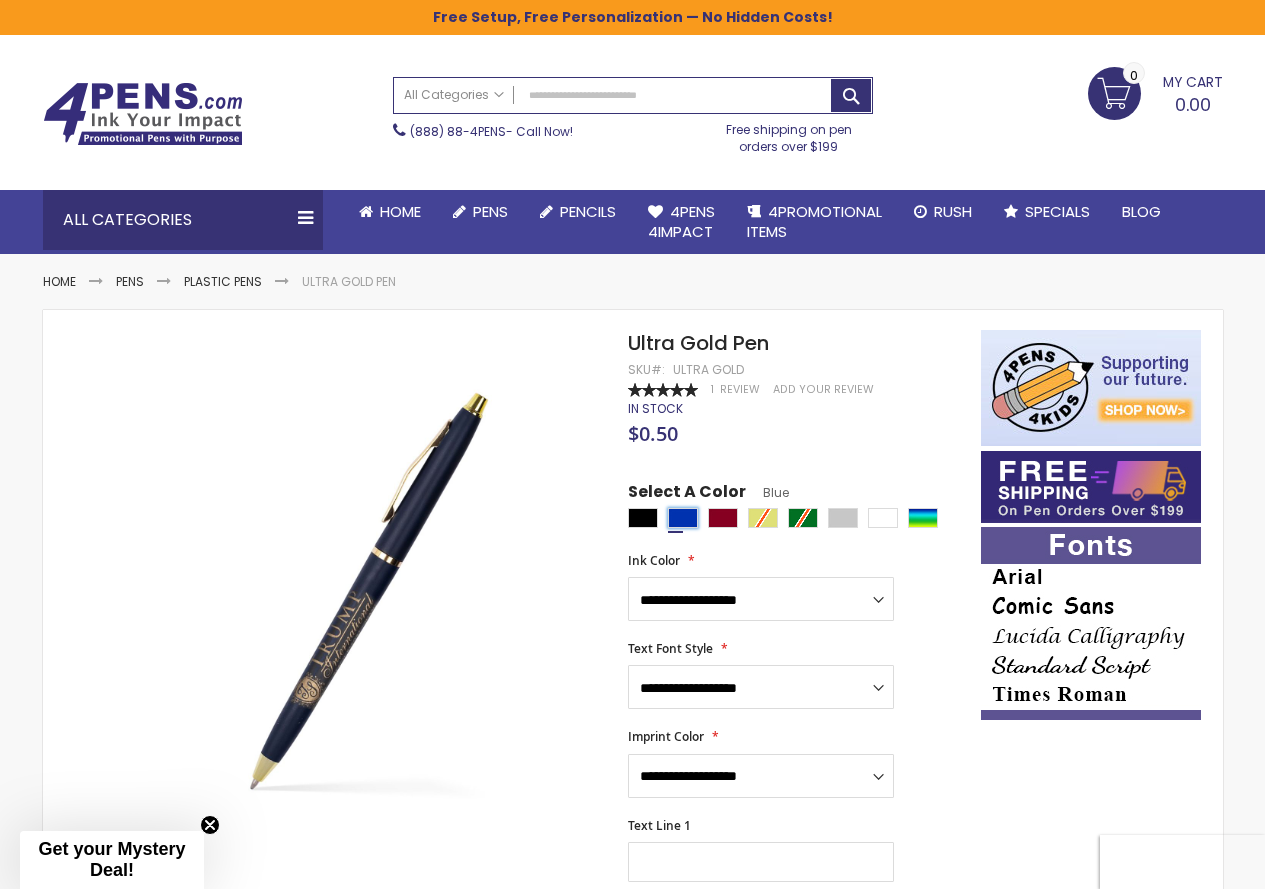 scroll, scrollTop: 0, scrollLeft: 0, axis: both 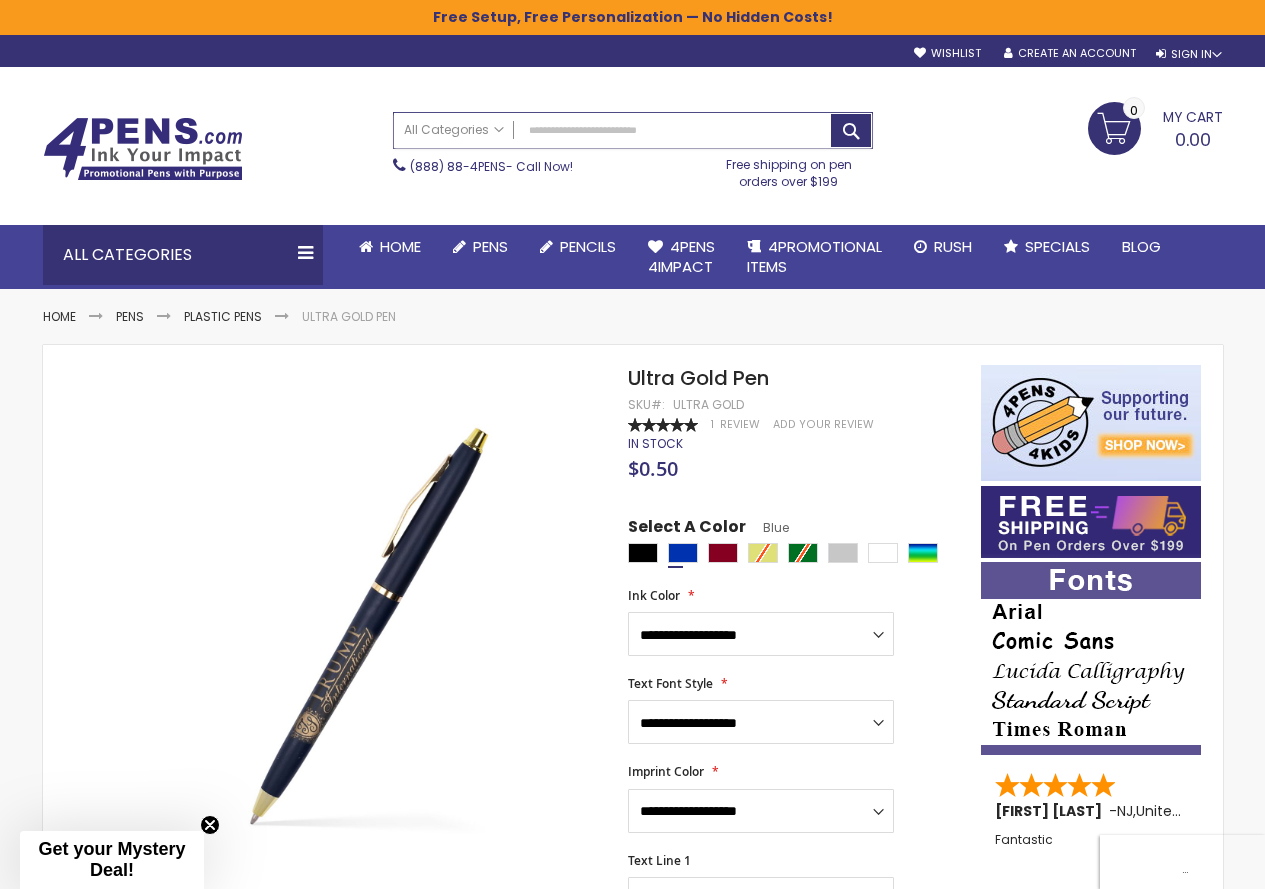 click on "Search" at bounding box center [633, 130] 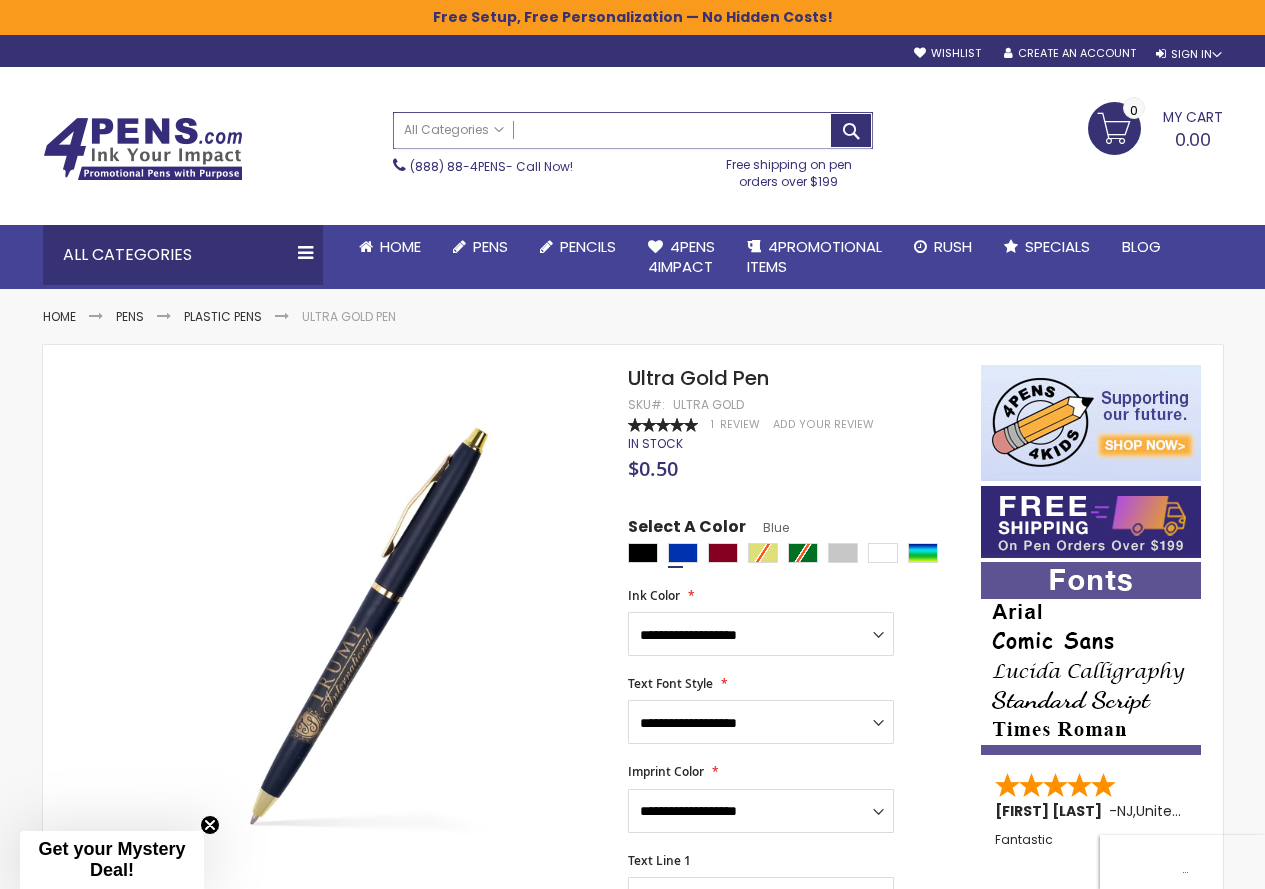 paste on "**********" 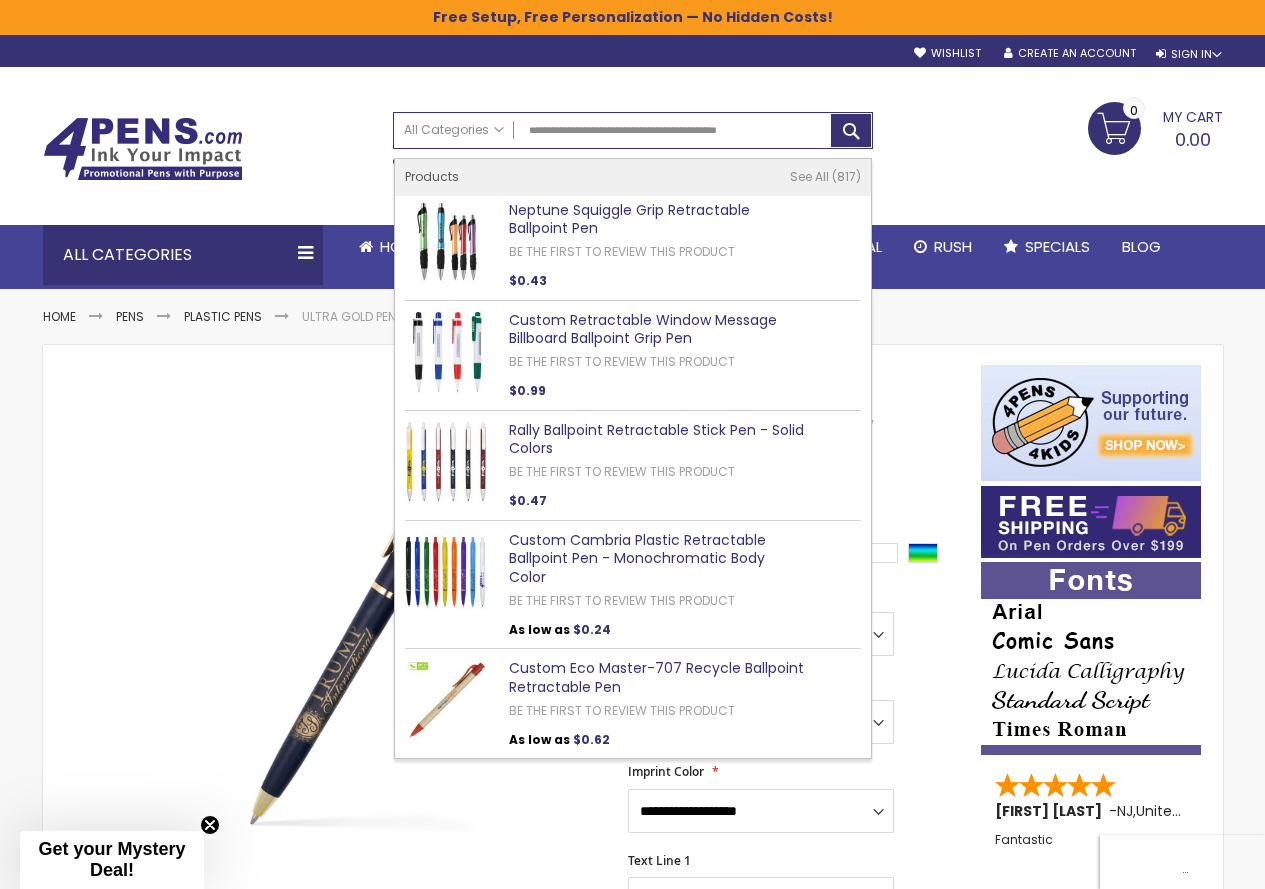 click on "Neptune Squiggle Grip Retractable Ballpoint Pen" at bounding box center [629, 219] 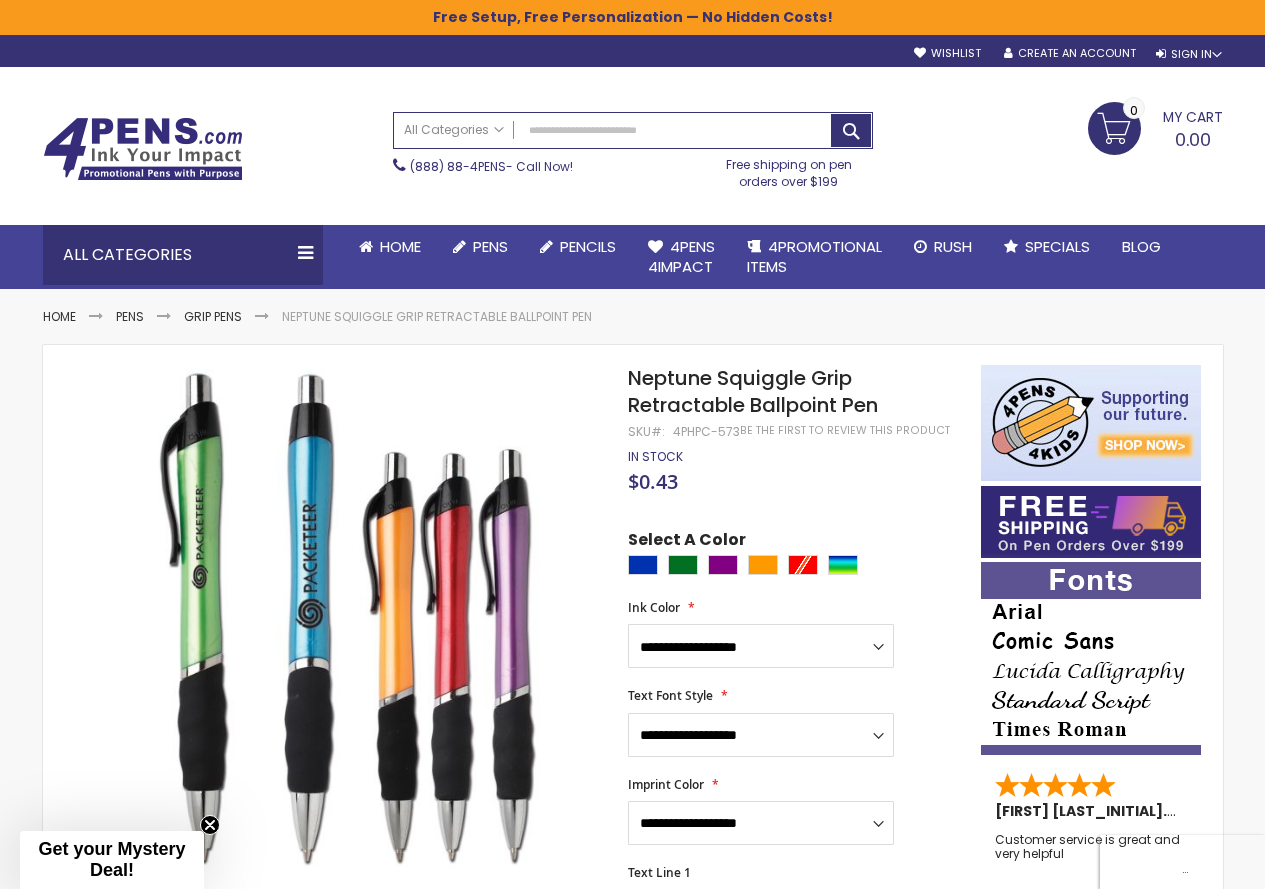 scroll, scrollTop: 0, scrollLeft: 0, axis: both 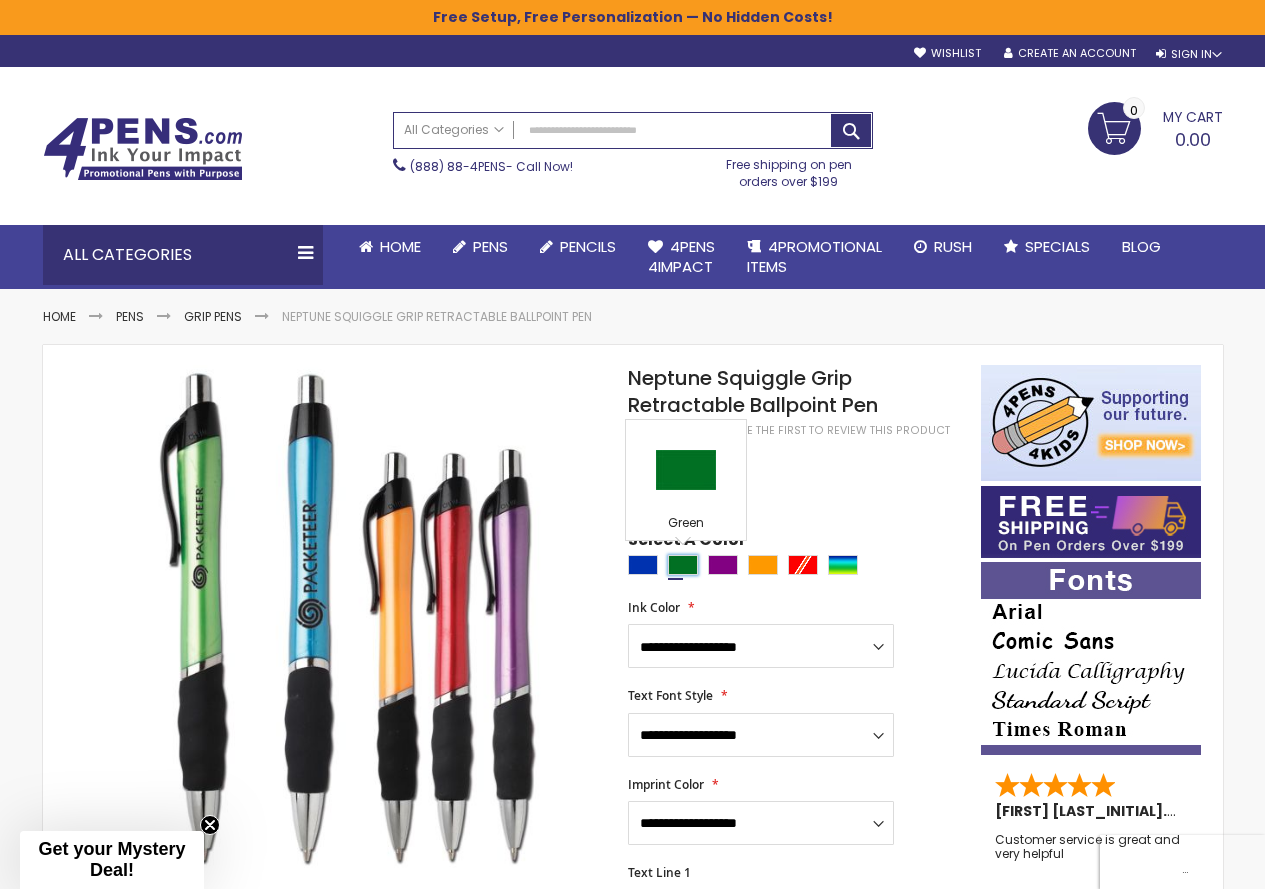 click at bounding box center (683, 565) 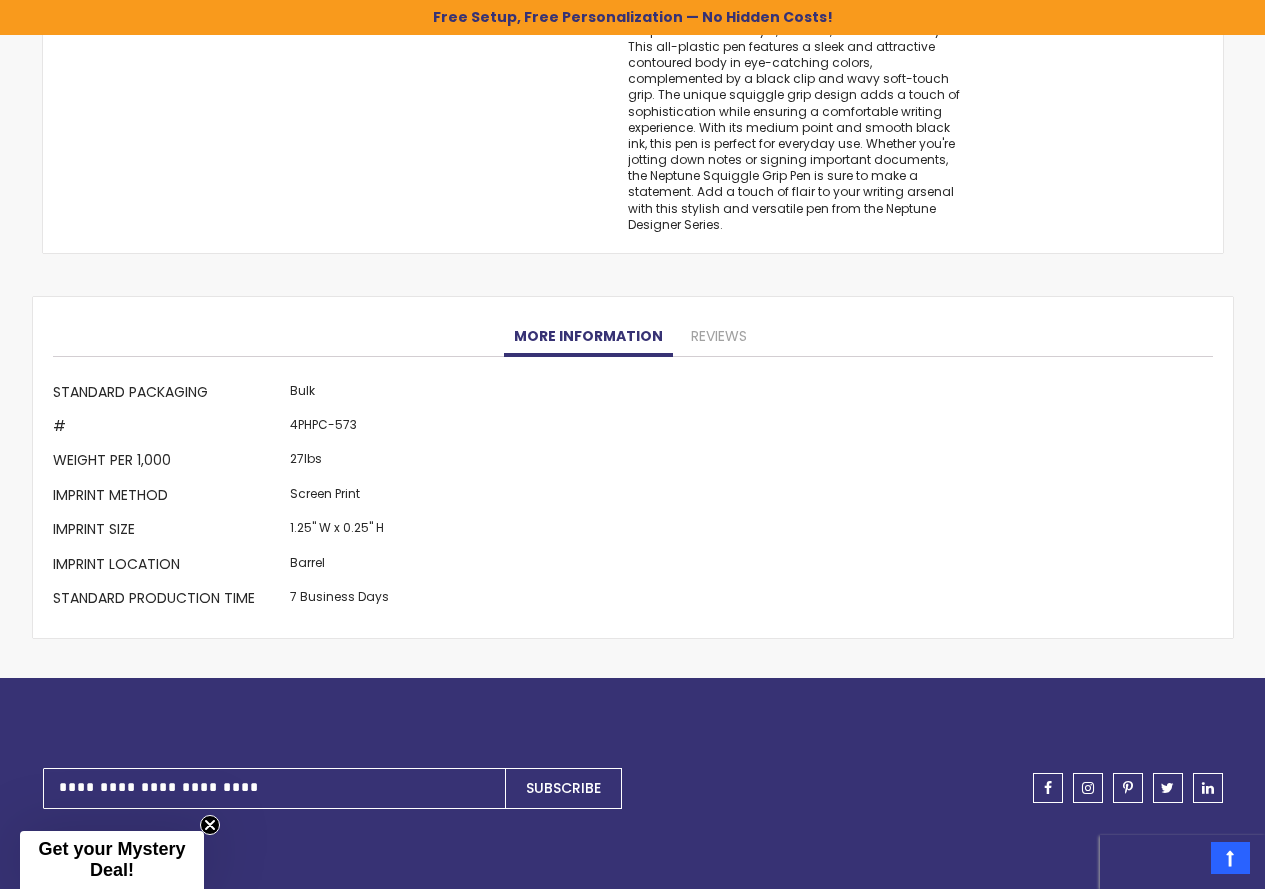 scroll, scrollTop: 2000, scrollLeft: 0, axis: vertical 